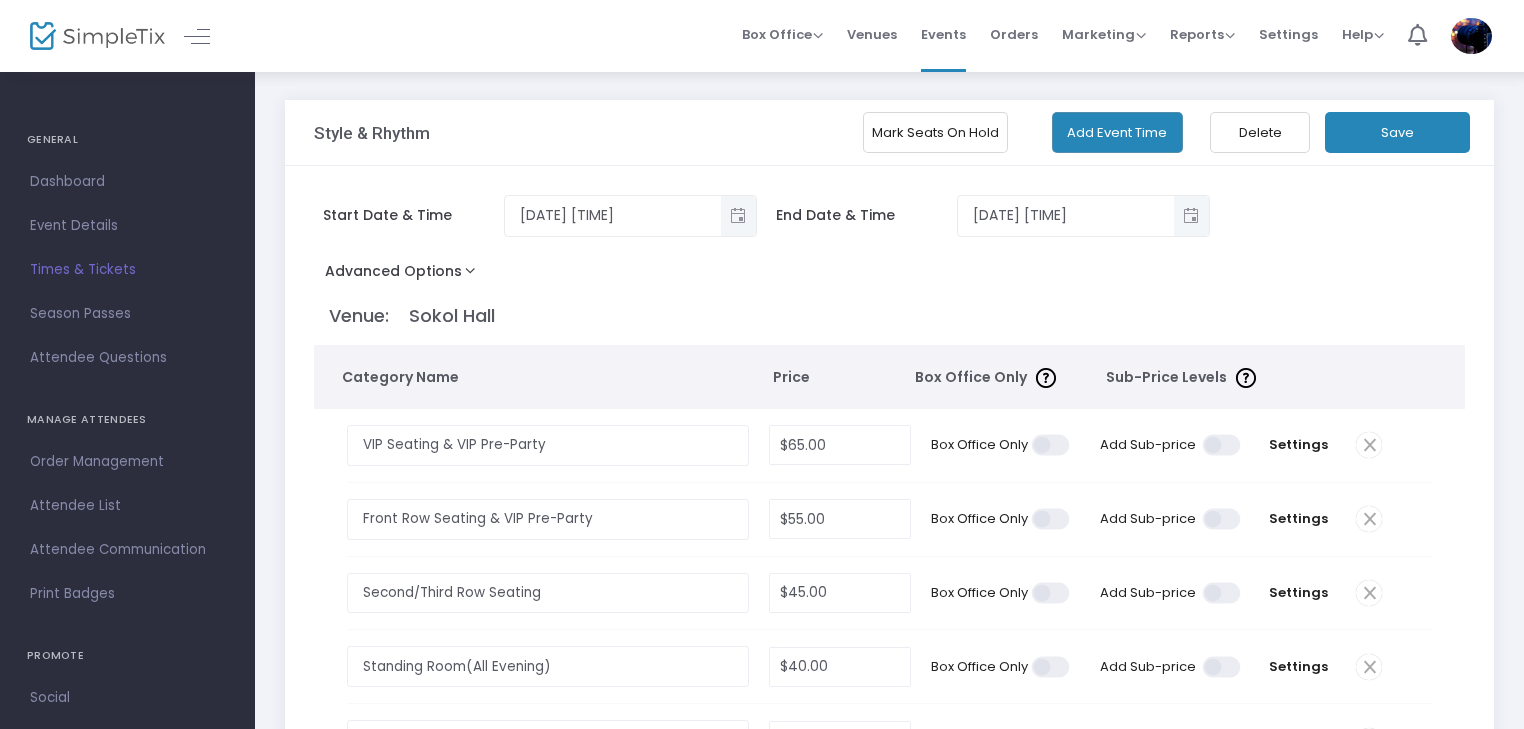scroll, scrollTop: 0, scrollLeft: 0, axis: both 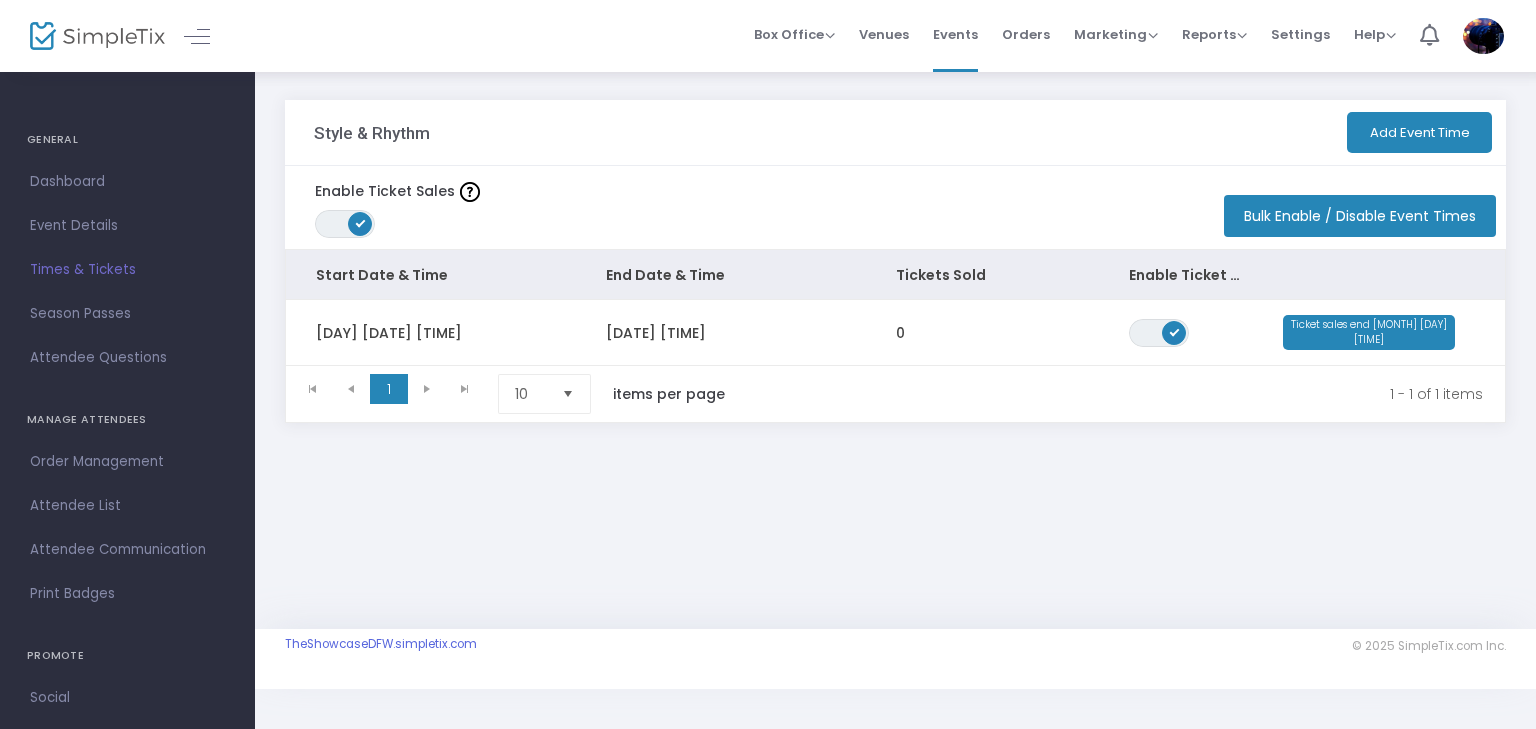 click 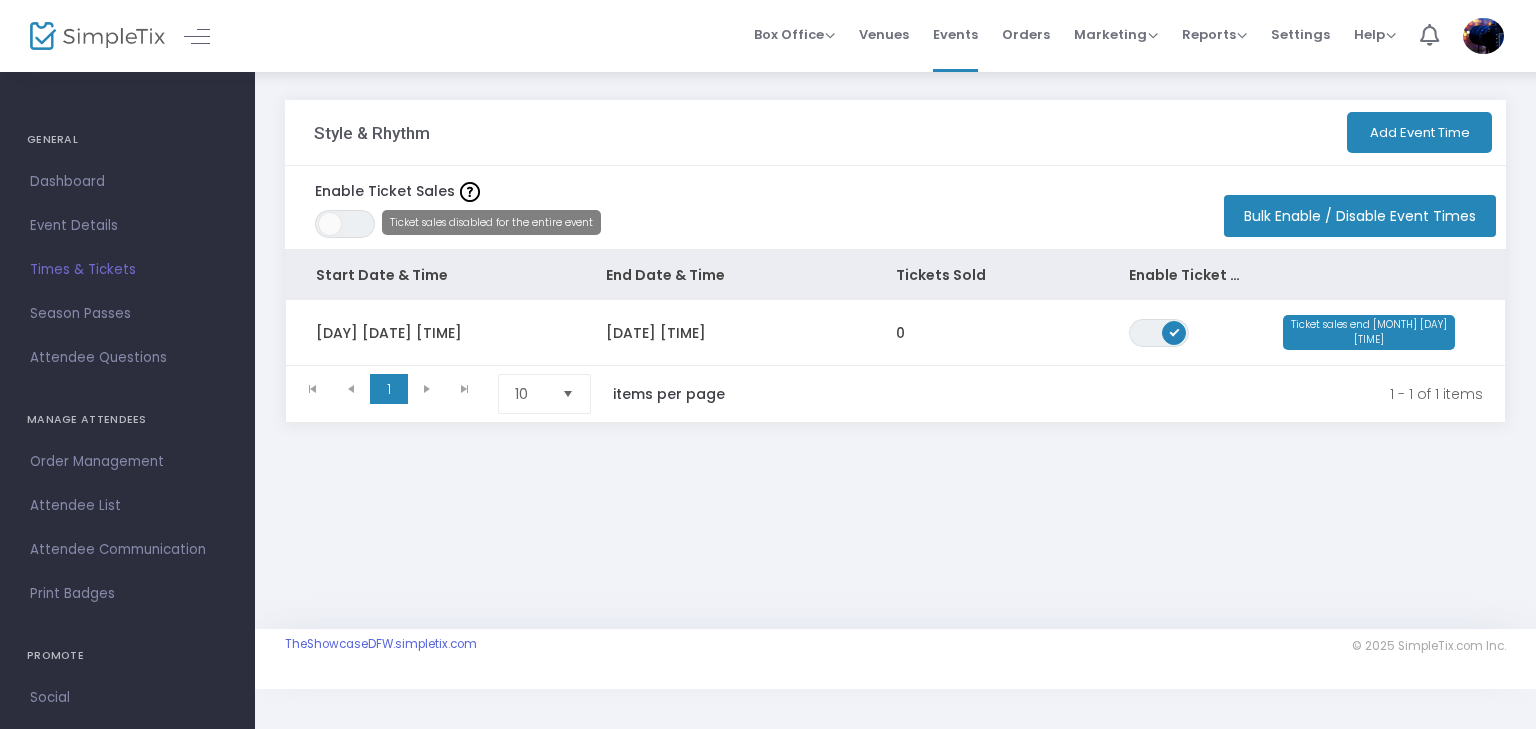 click on "Venues" at bounding box center (884, 34) 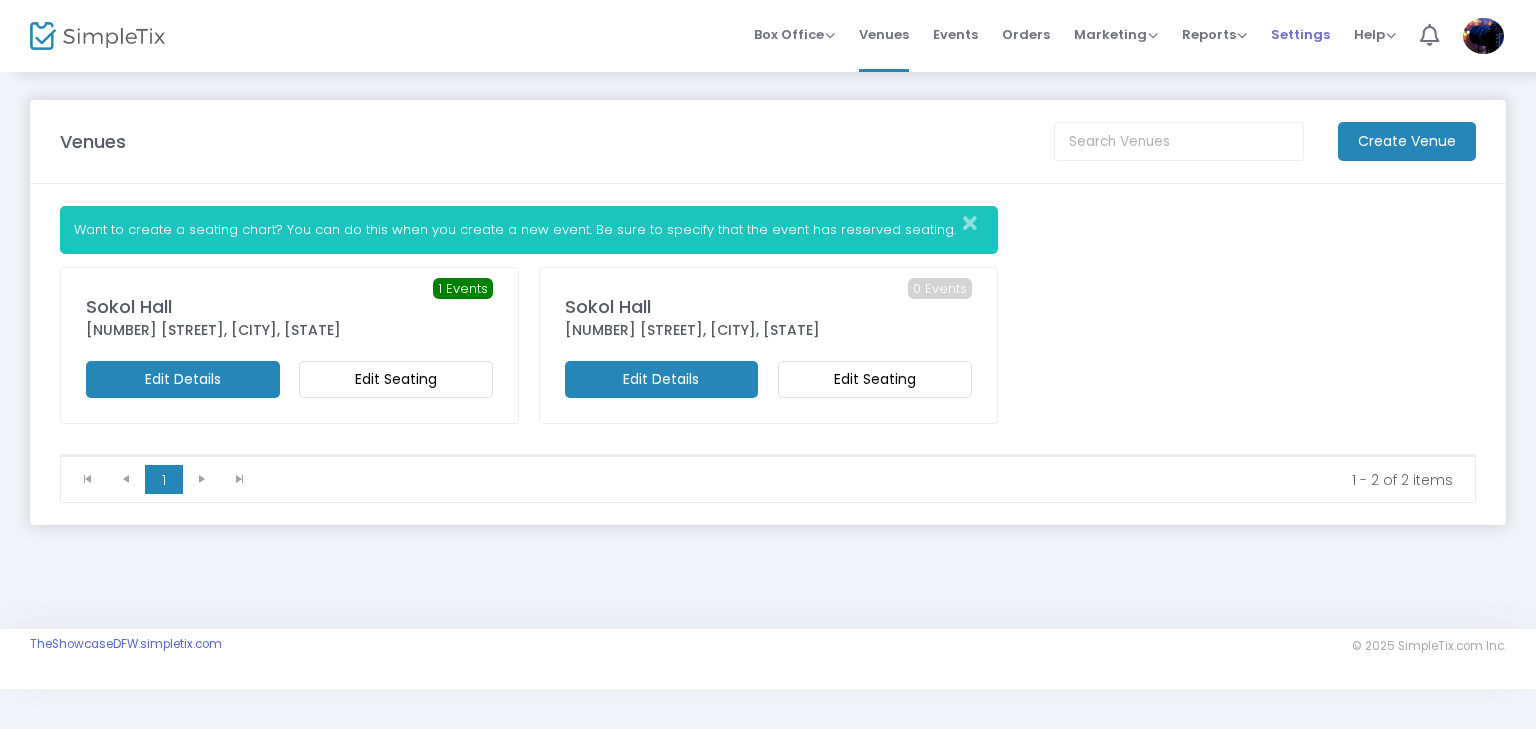click on "Settings" at bounding box center [1300, 34] 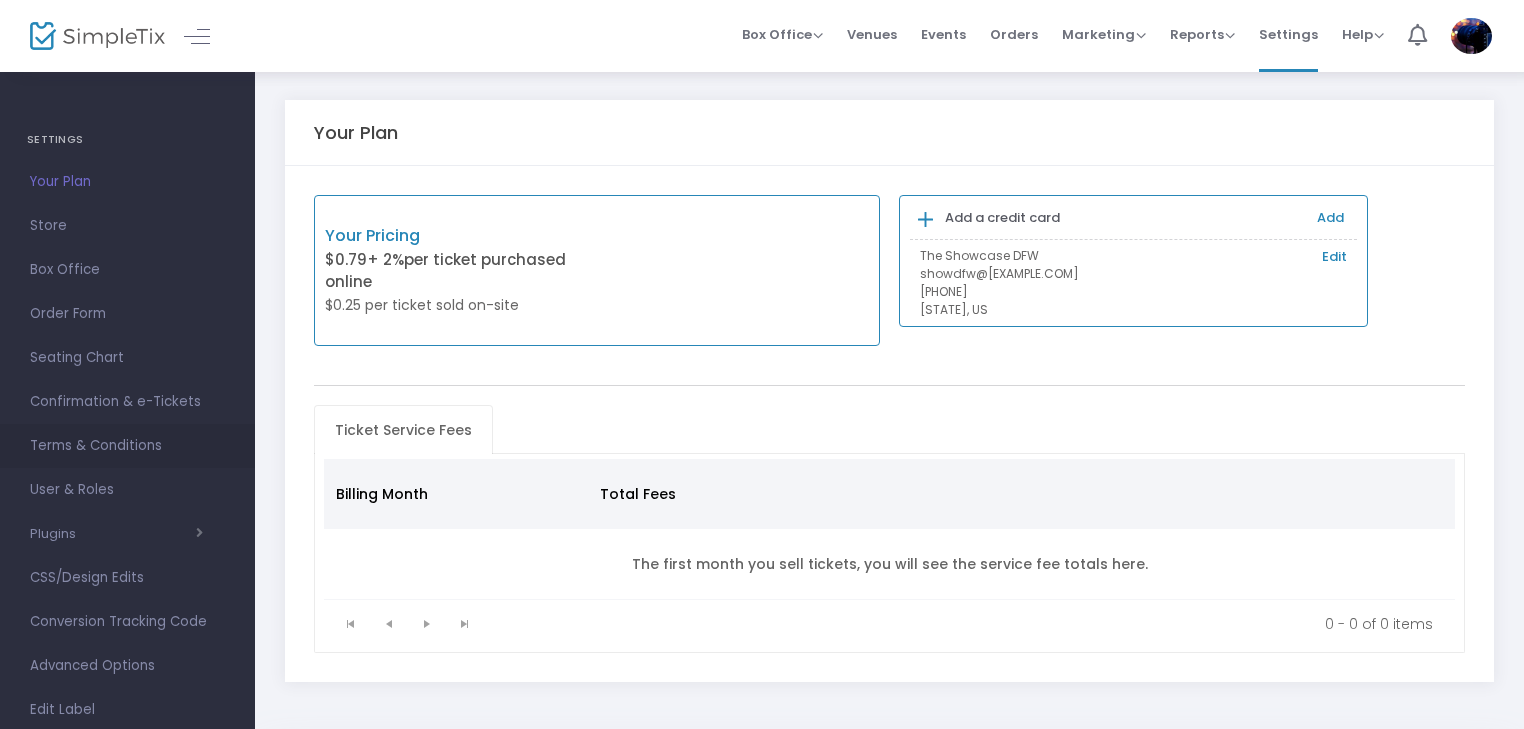 click on "Terms & Conditions" at bounding box center [127, 446] 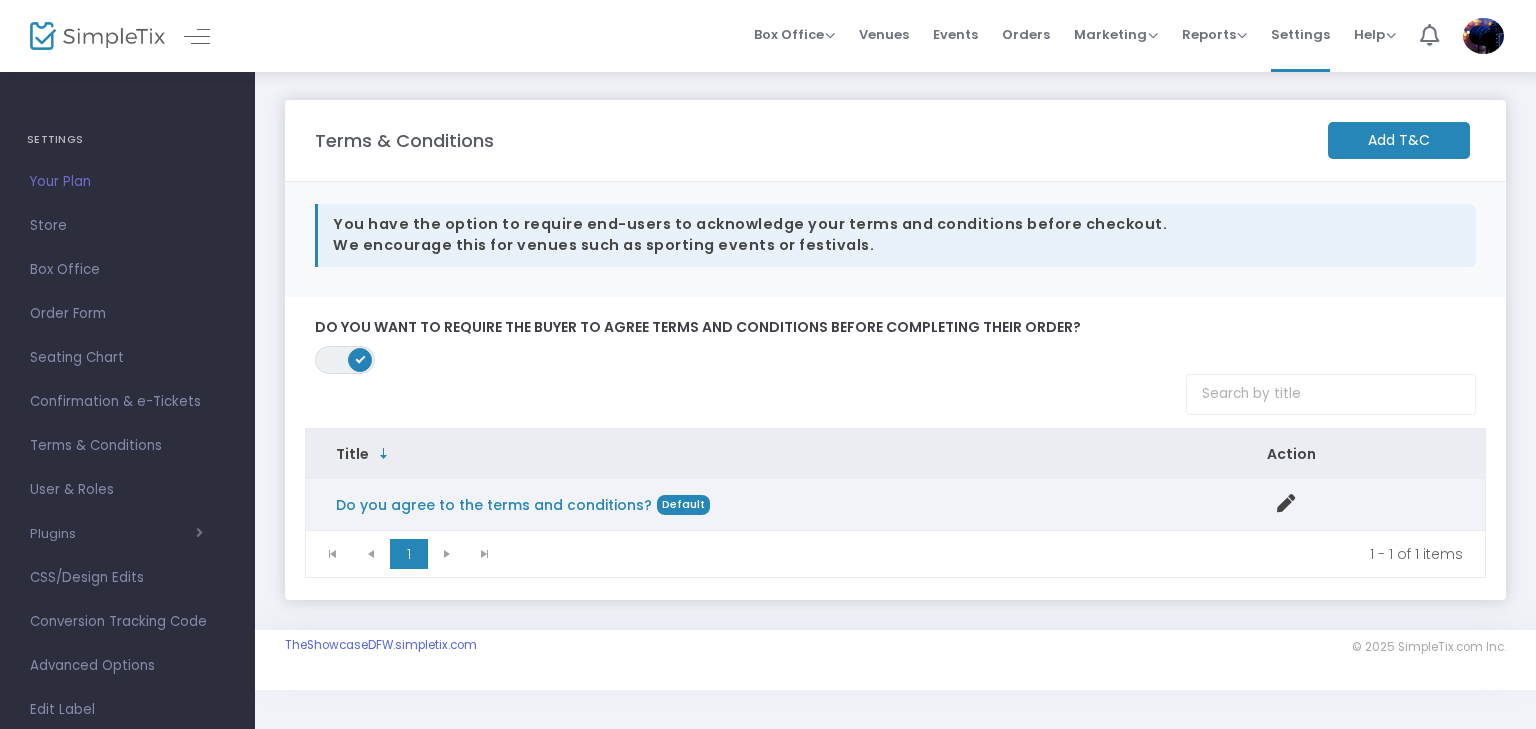 click on "Do you agree to the terms and conditions?" 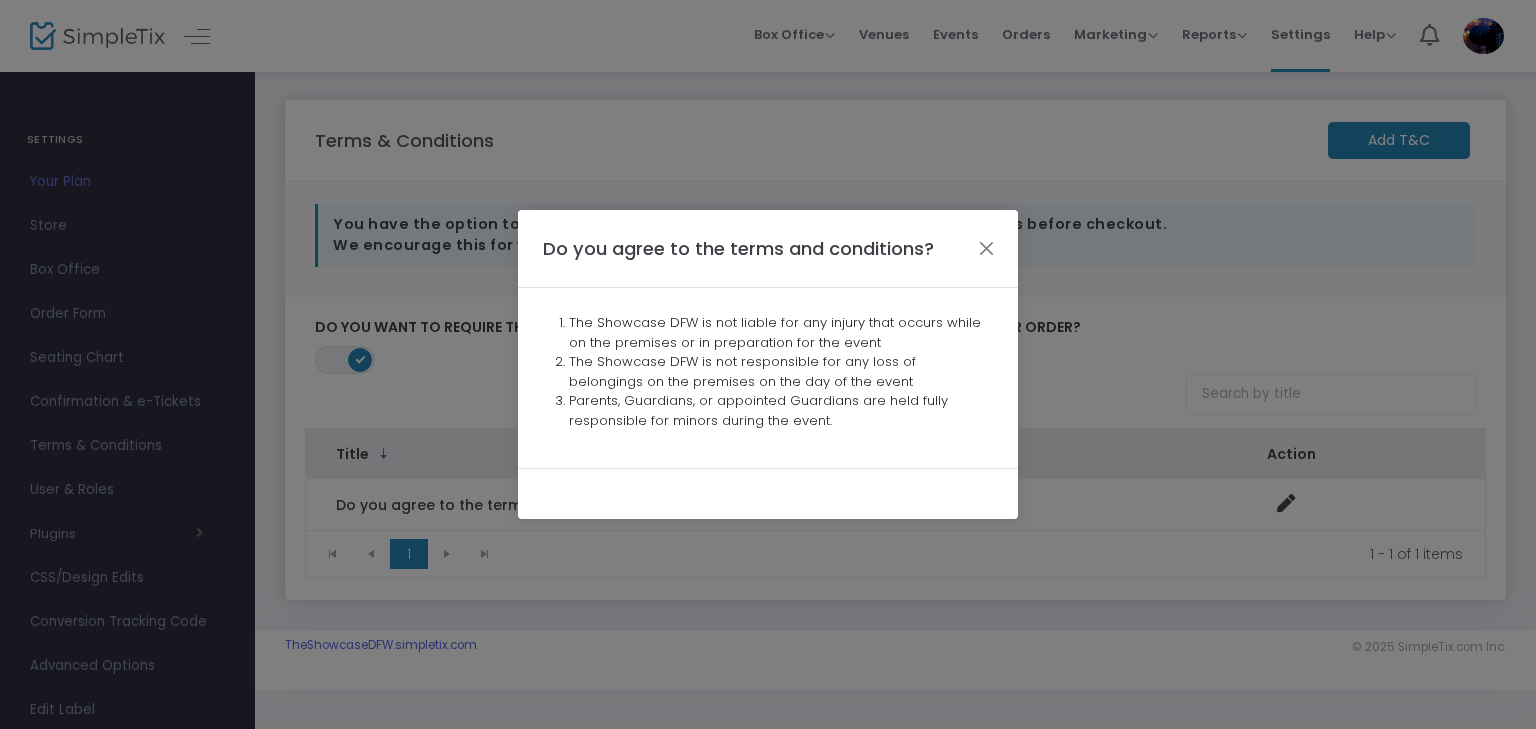 drag, startPoint x: 828, startPoint y: 420, endPoint x: 515, endPoint y: 303, distance: 334.15265 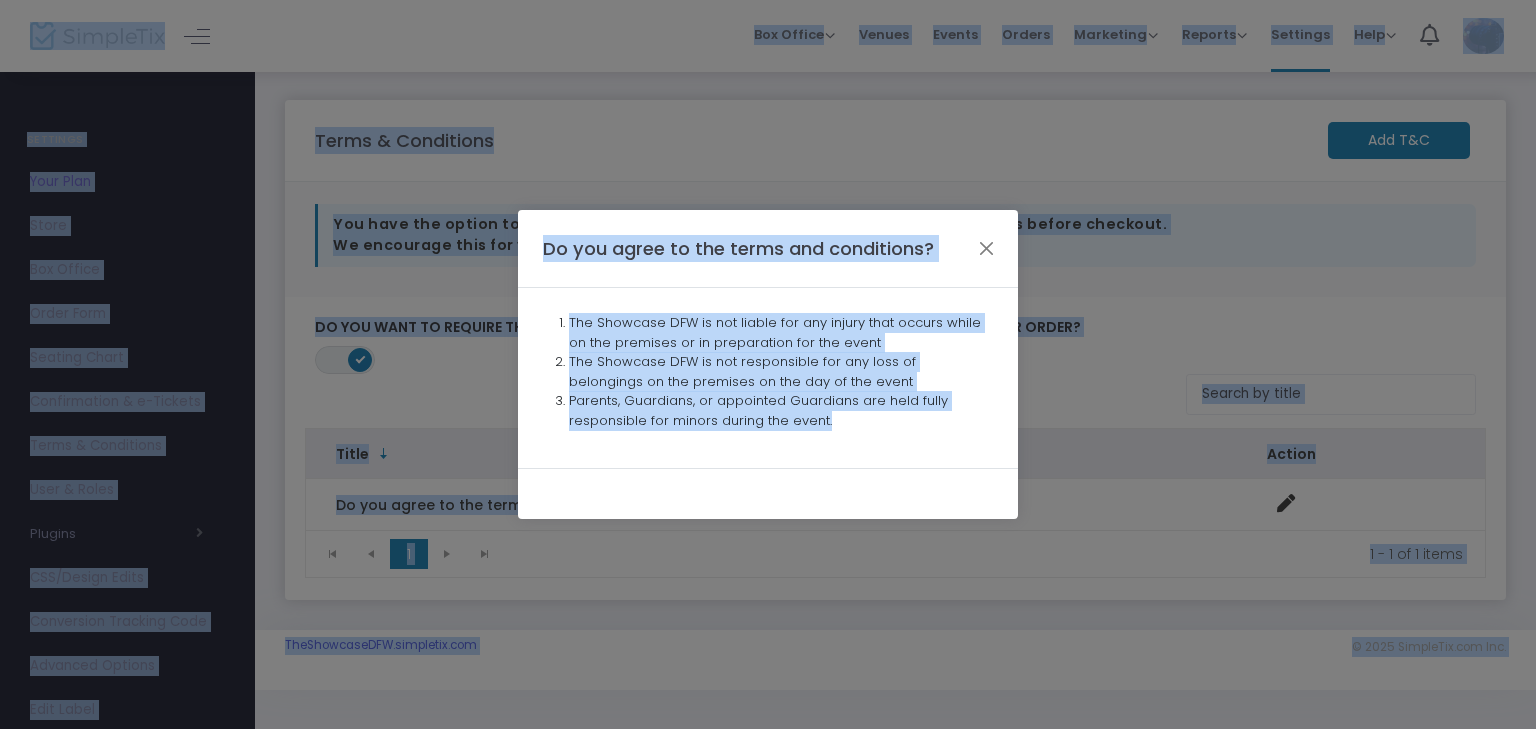 click on "The Showcase DFW is not responsible for any loss of belongings on the premises on the day of the event" 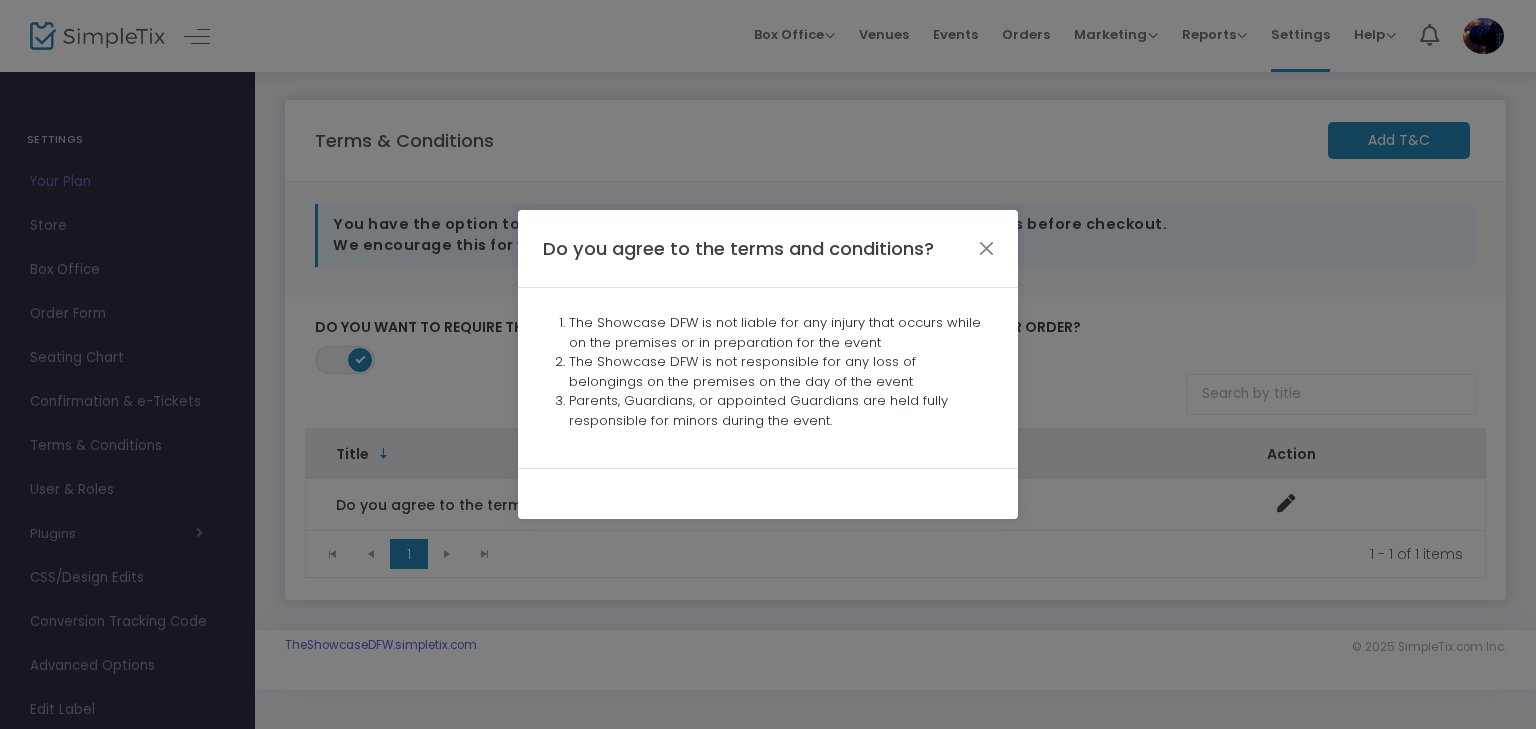 click on "The Showcase DFW is not responsible for any loss of belongings on the premises on the day of the event" 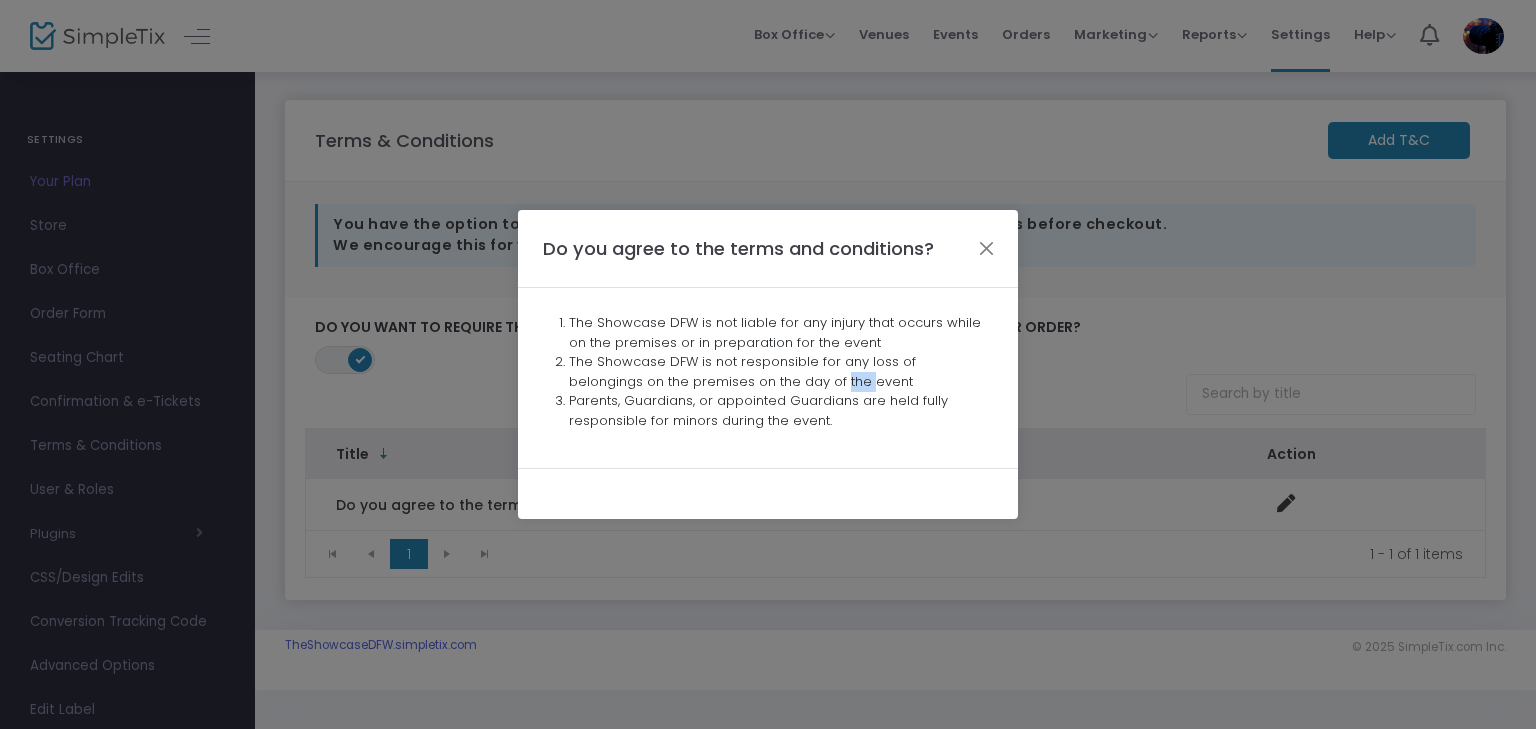 click on "The Showcase DFW is not responsible for any loss of belongings on the premises on the day of the event" 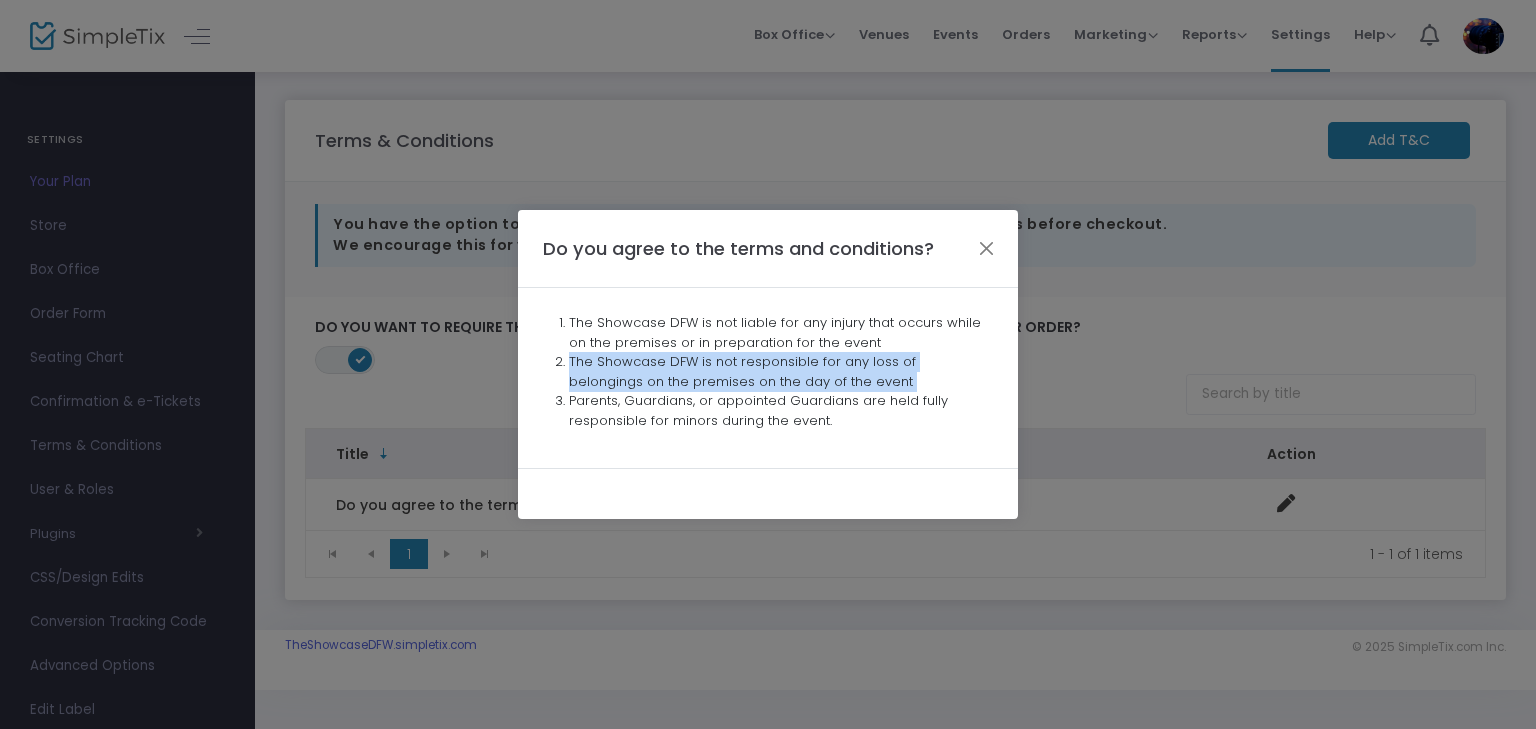 click on "The Showcase DFW is not responsible for any loss of belongings on the premises on the day of the event" 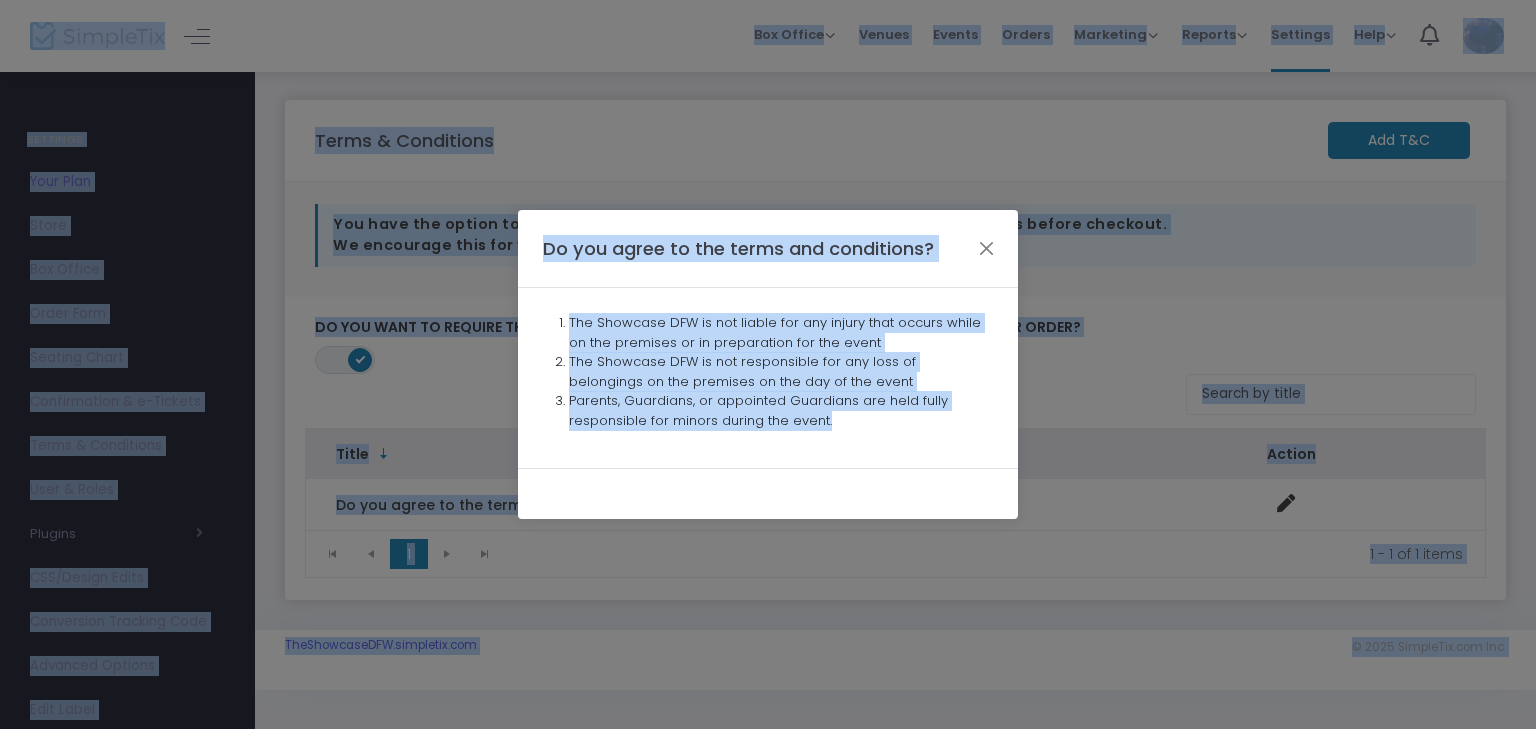click on "Do you agree to the terms and conditions?" 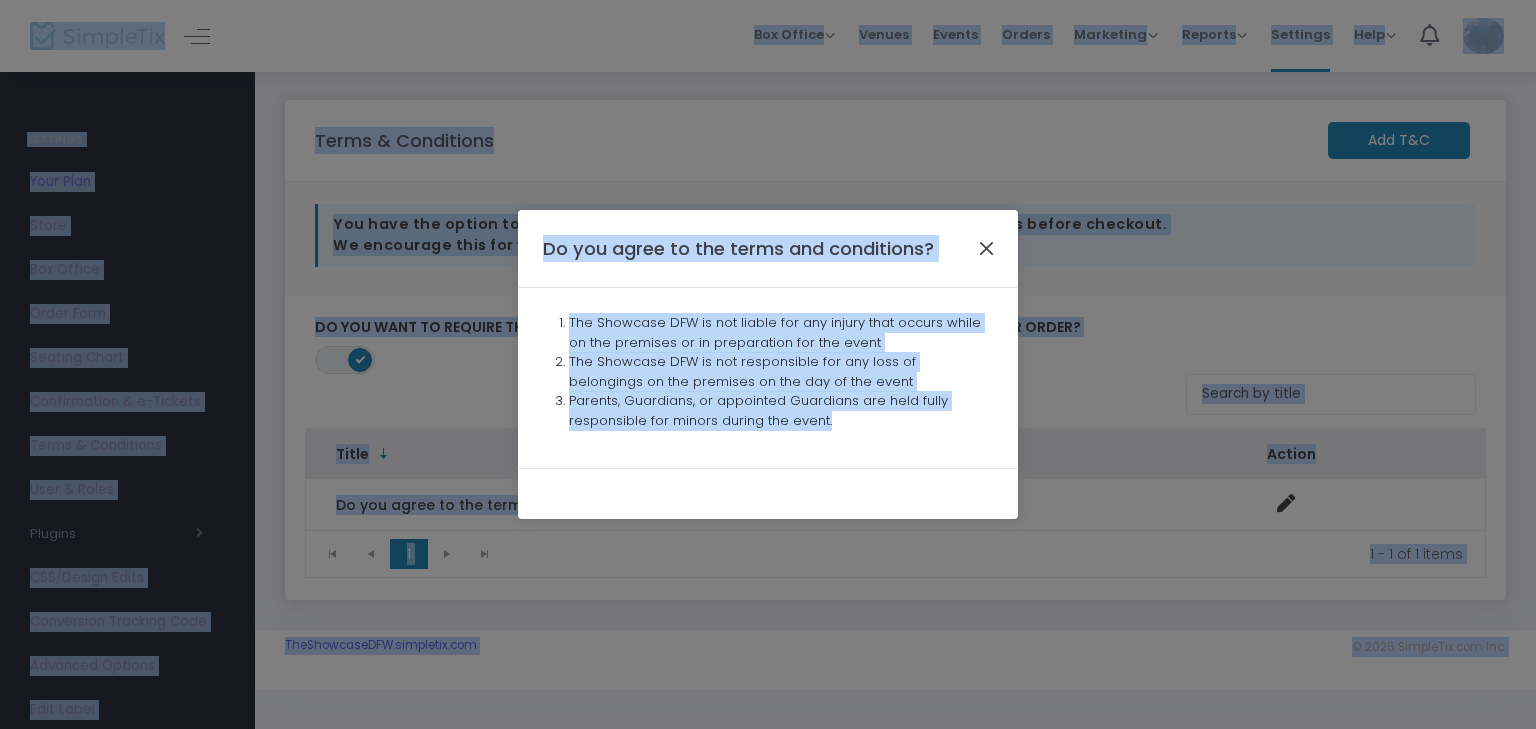 click 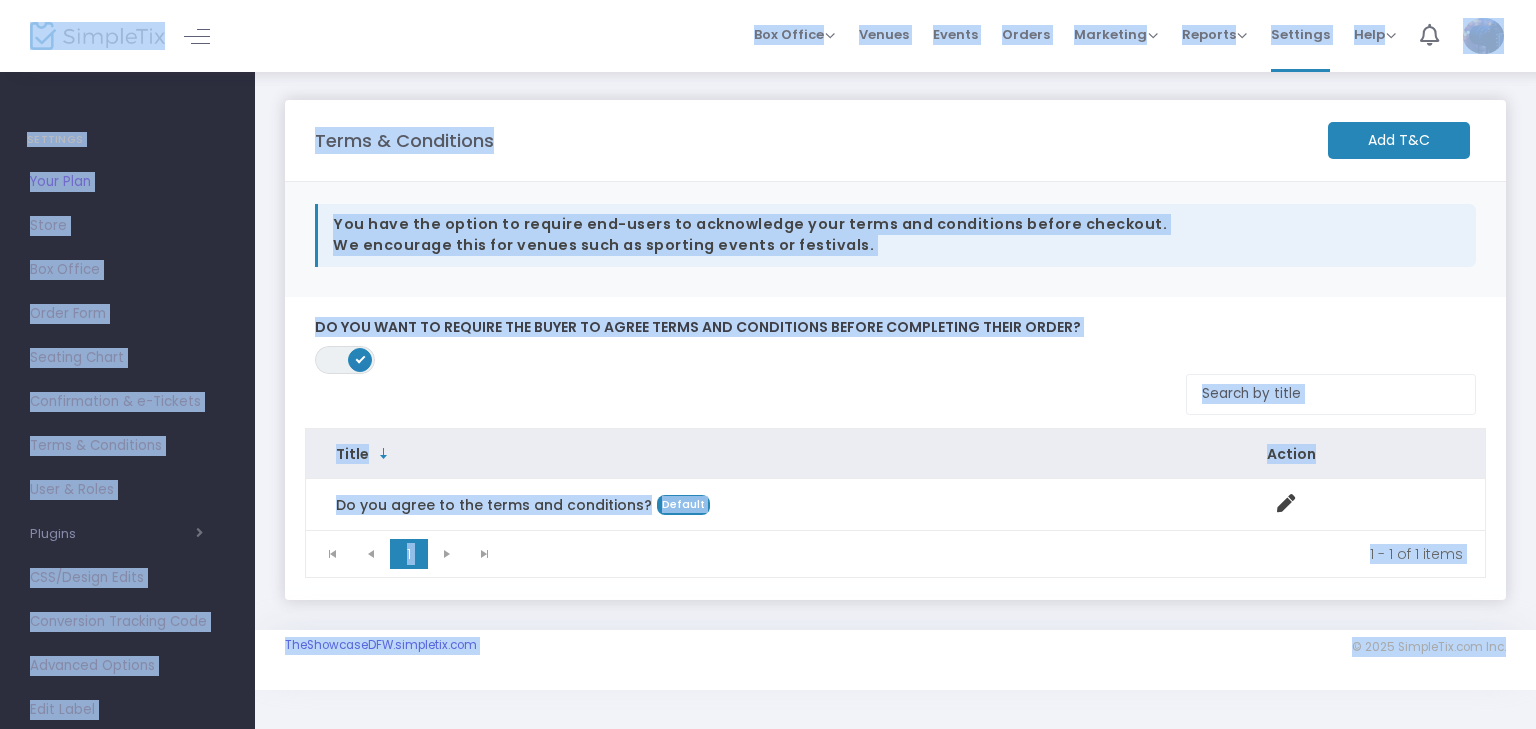 click 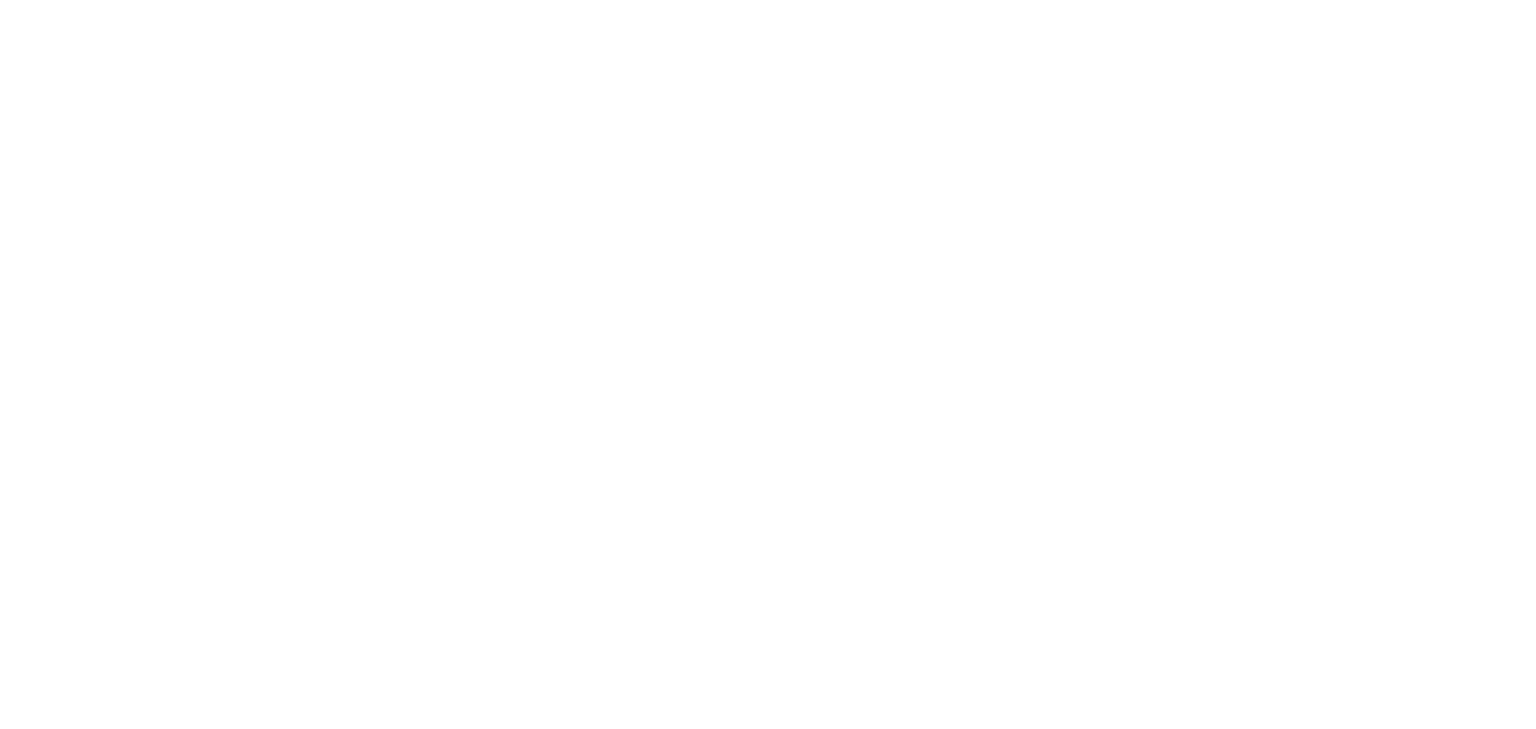 scroll, scrollTop: 0, scrollLeft: 0, axis: both 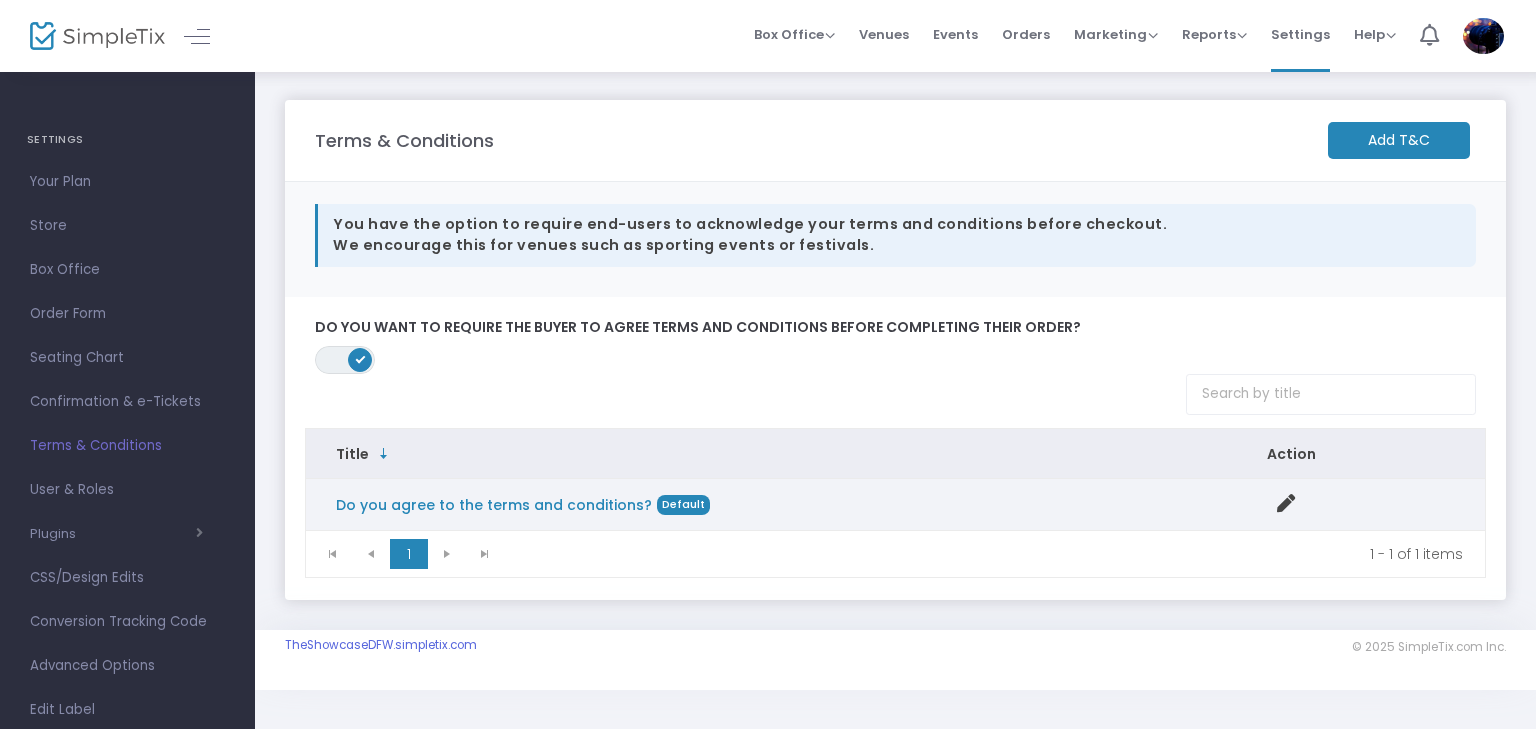 click on "Do you agree to the terms and conditions?" 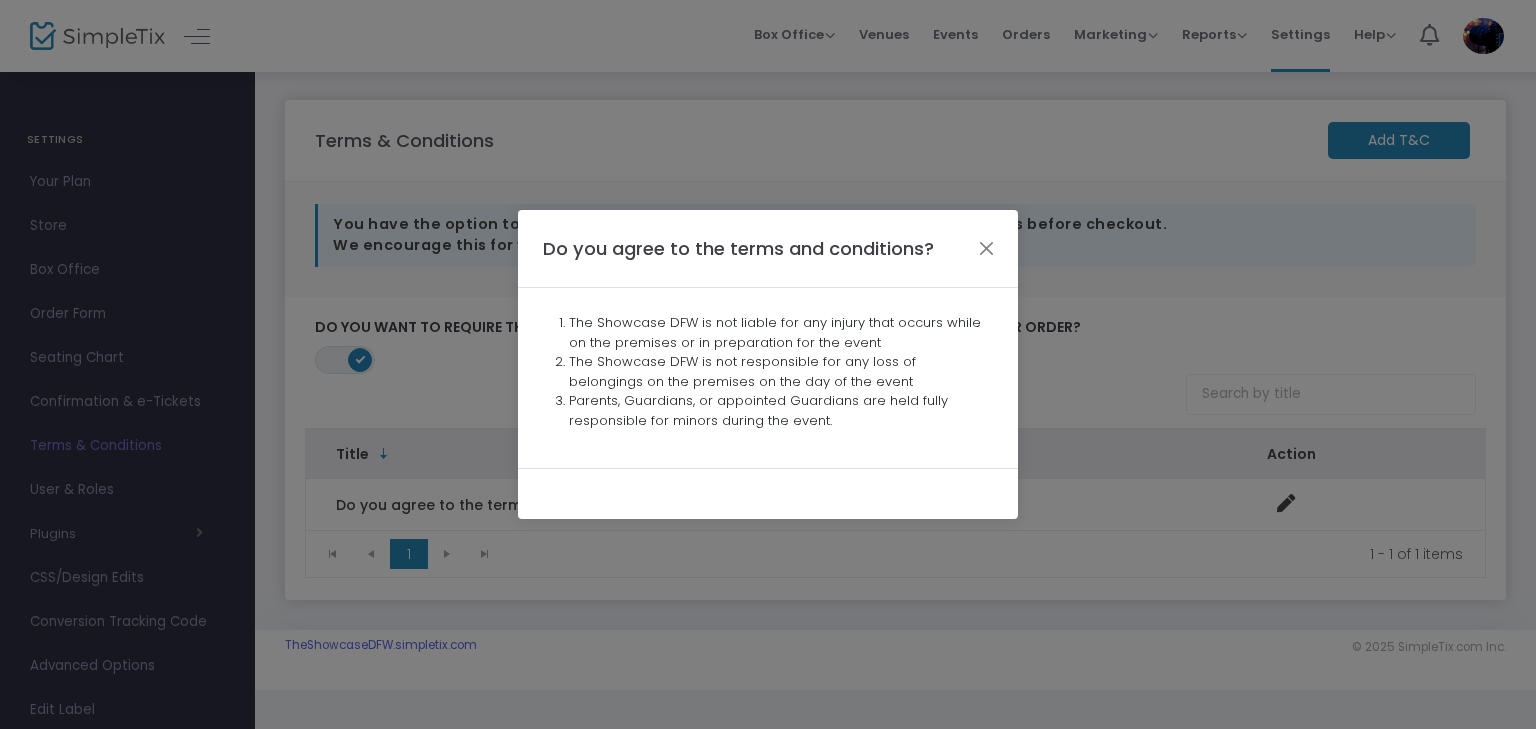 click on "The Showcase DFW is not responsible for any loss of belongings on the premises on the day of the event" 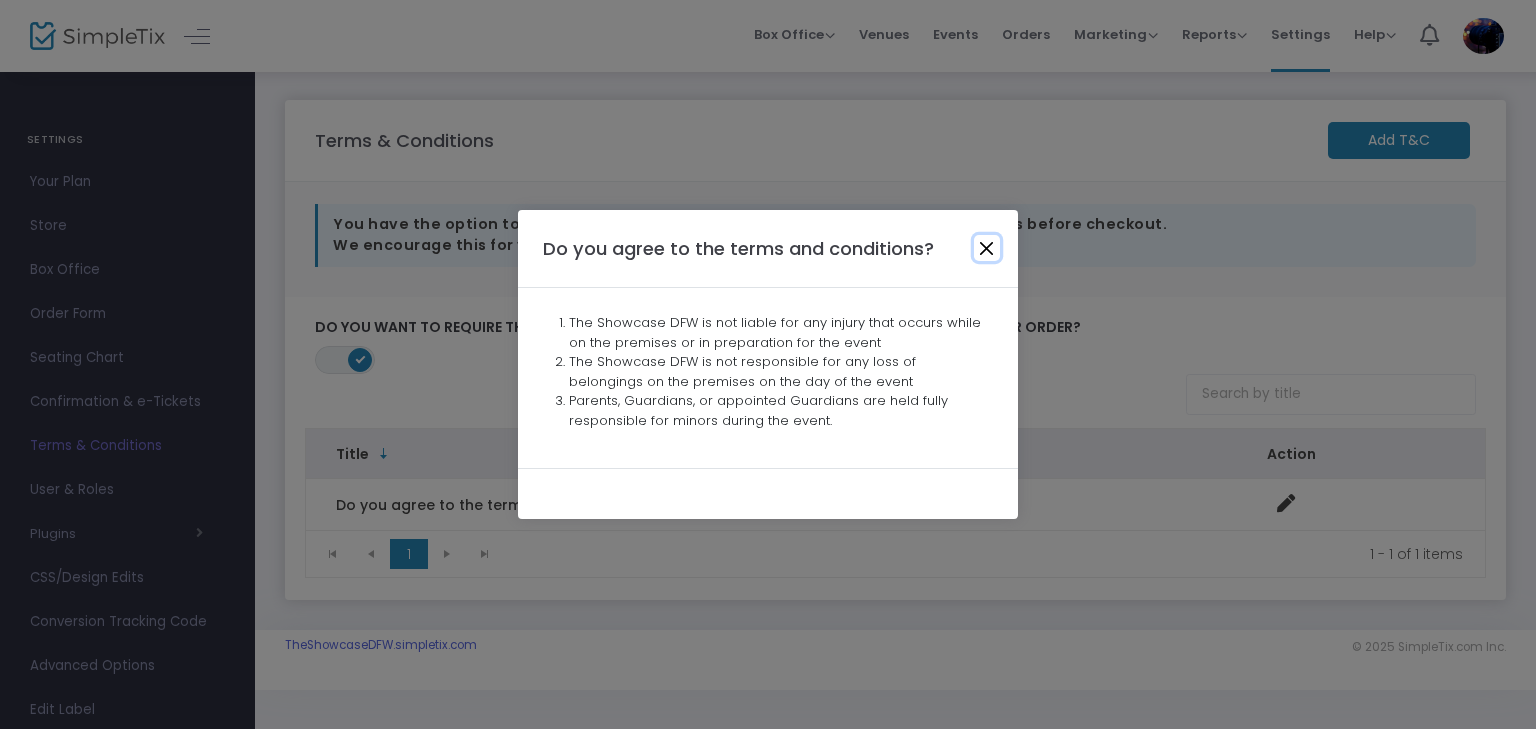 click 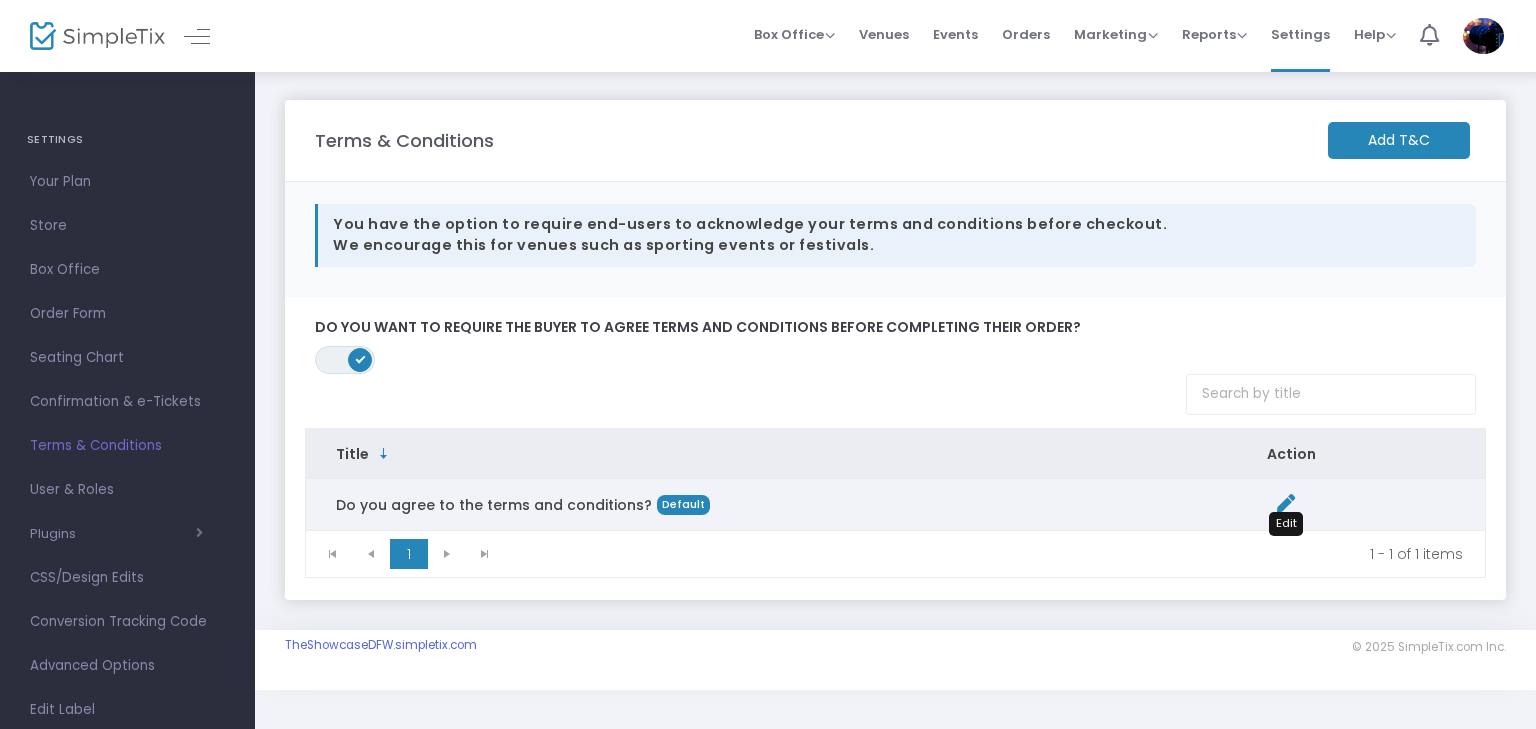 click 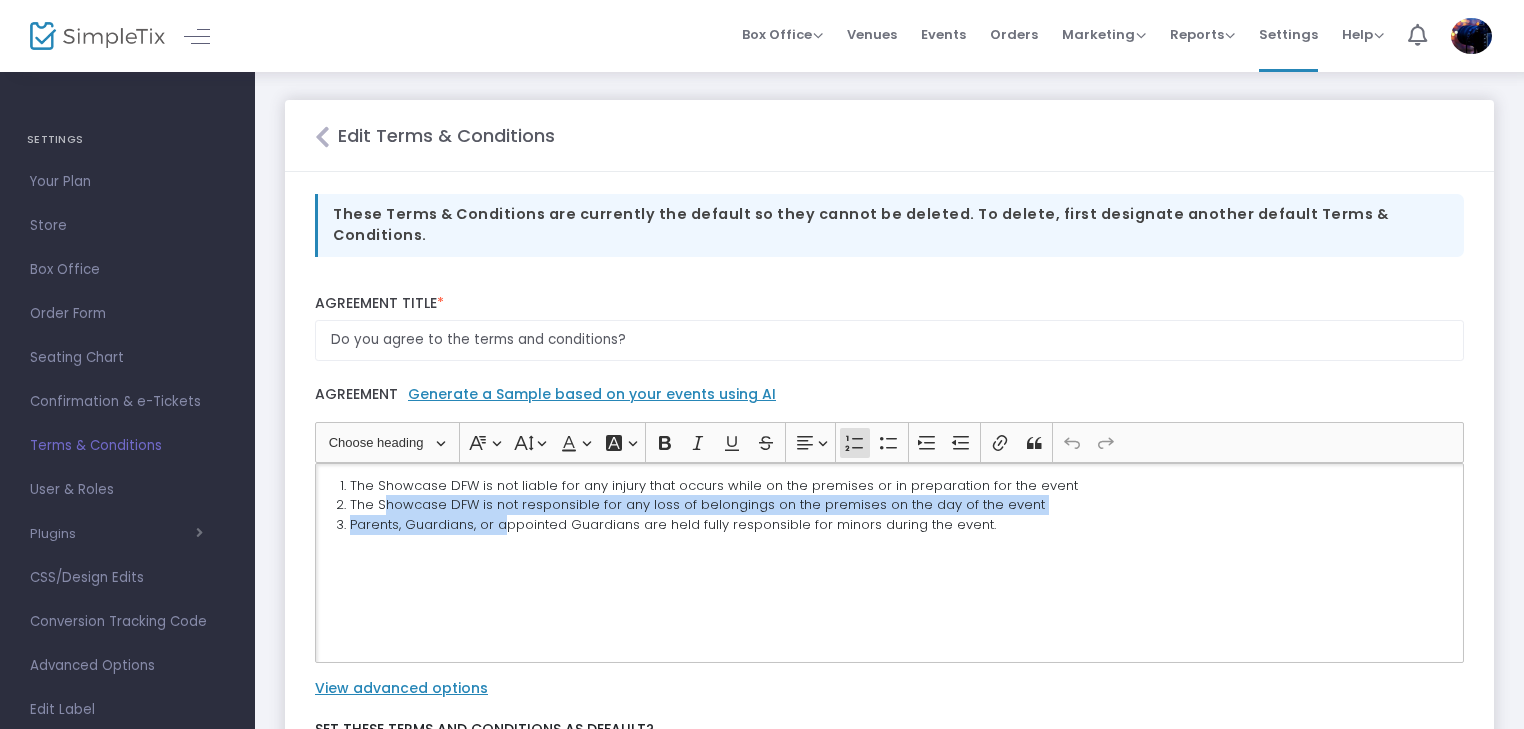 drag, startPoint x: 501, startPoint y: 539, endPoint x: 381, endPoint y: 477, distance: 135.07036 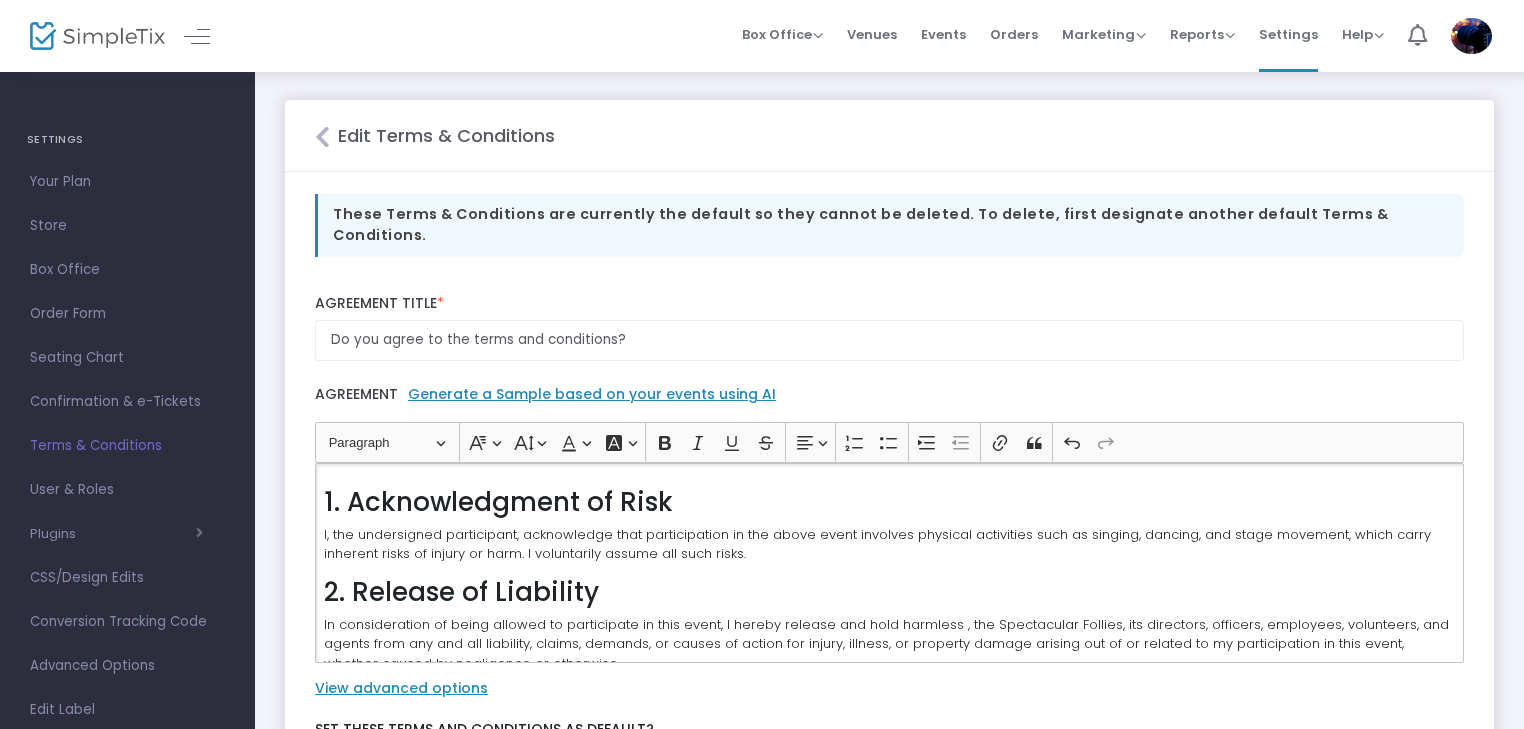 scroll, scrollTop: 303, scrollLeft: 0, axis: vertical 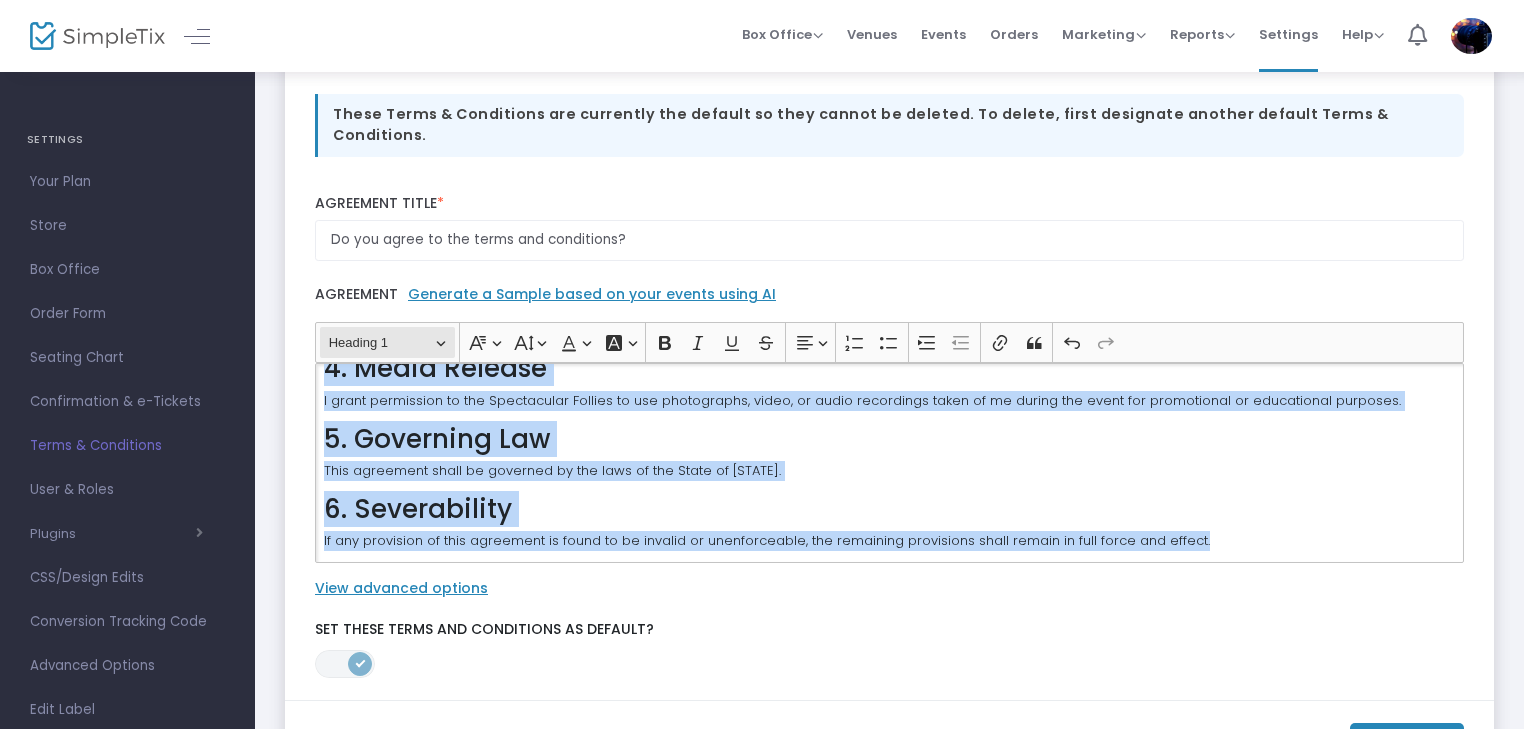 click on "Heading Heading 1" 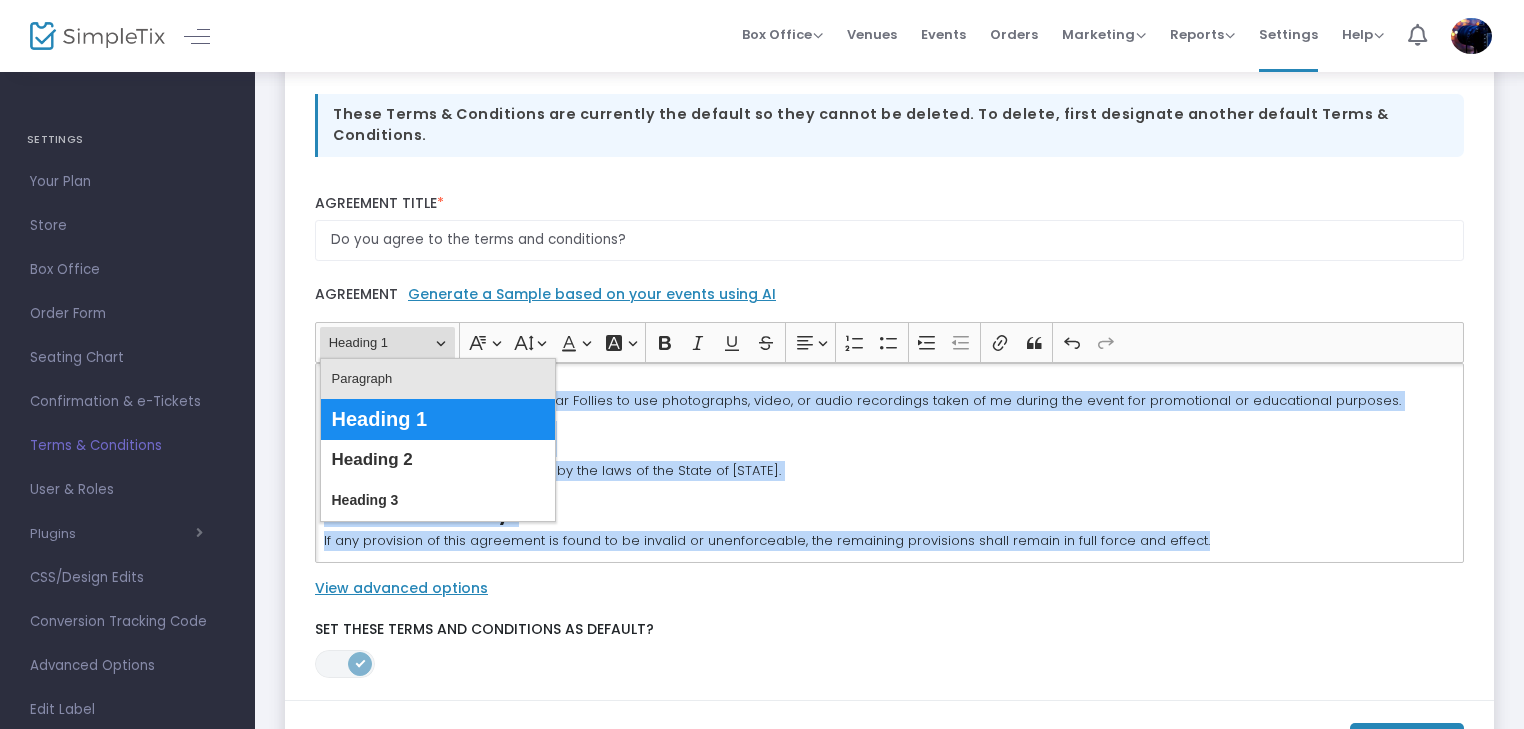 click on "Paragraph" 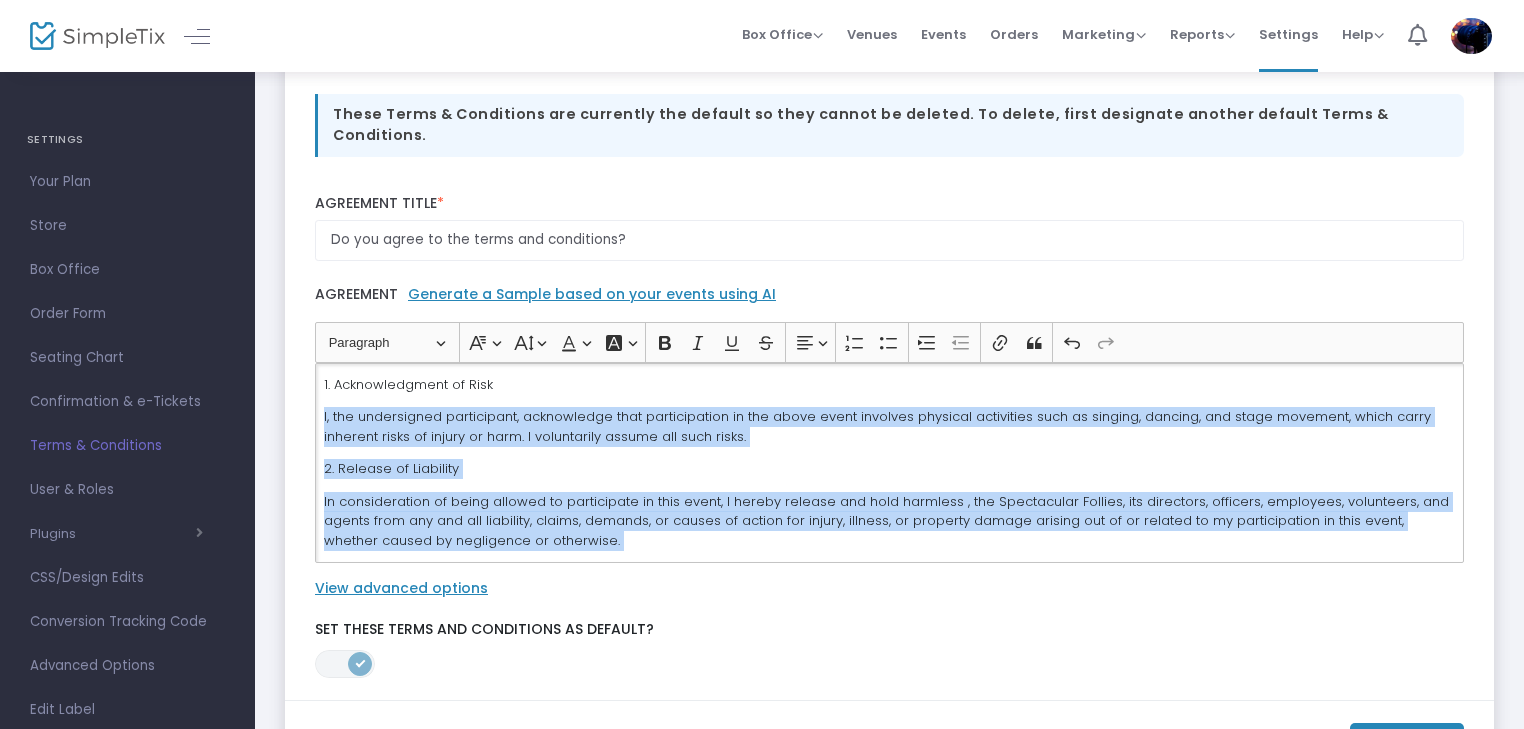 scroll, scrollTop: 0, scrollLeft: 0, axis: both 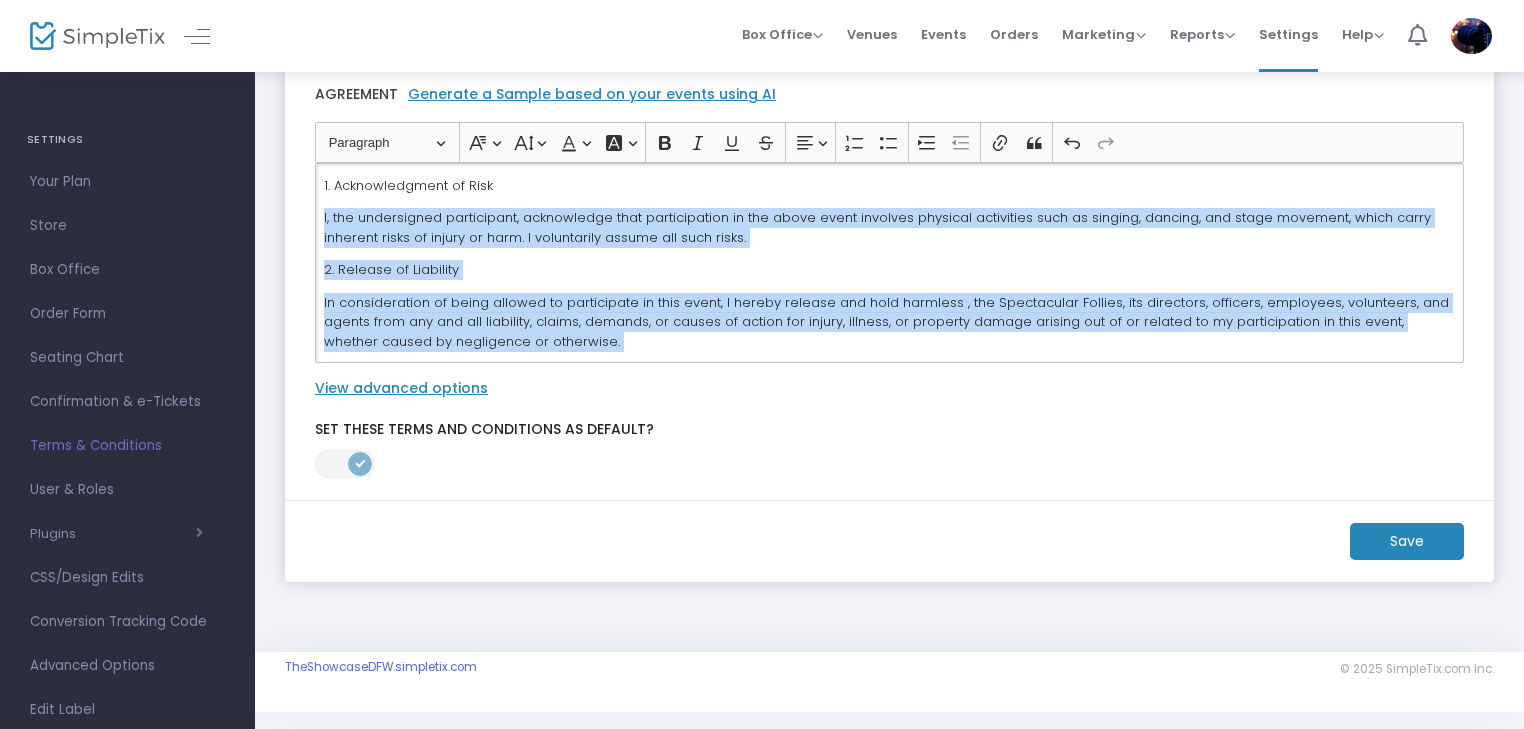 click on "Save" 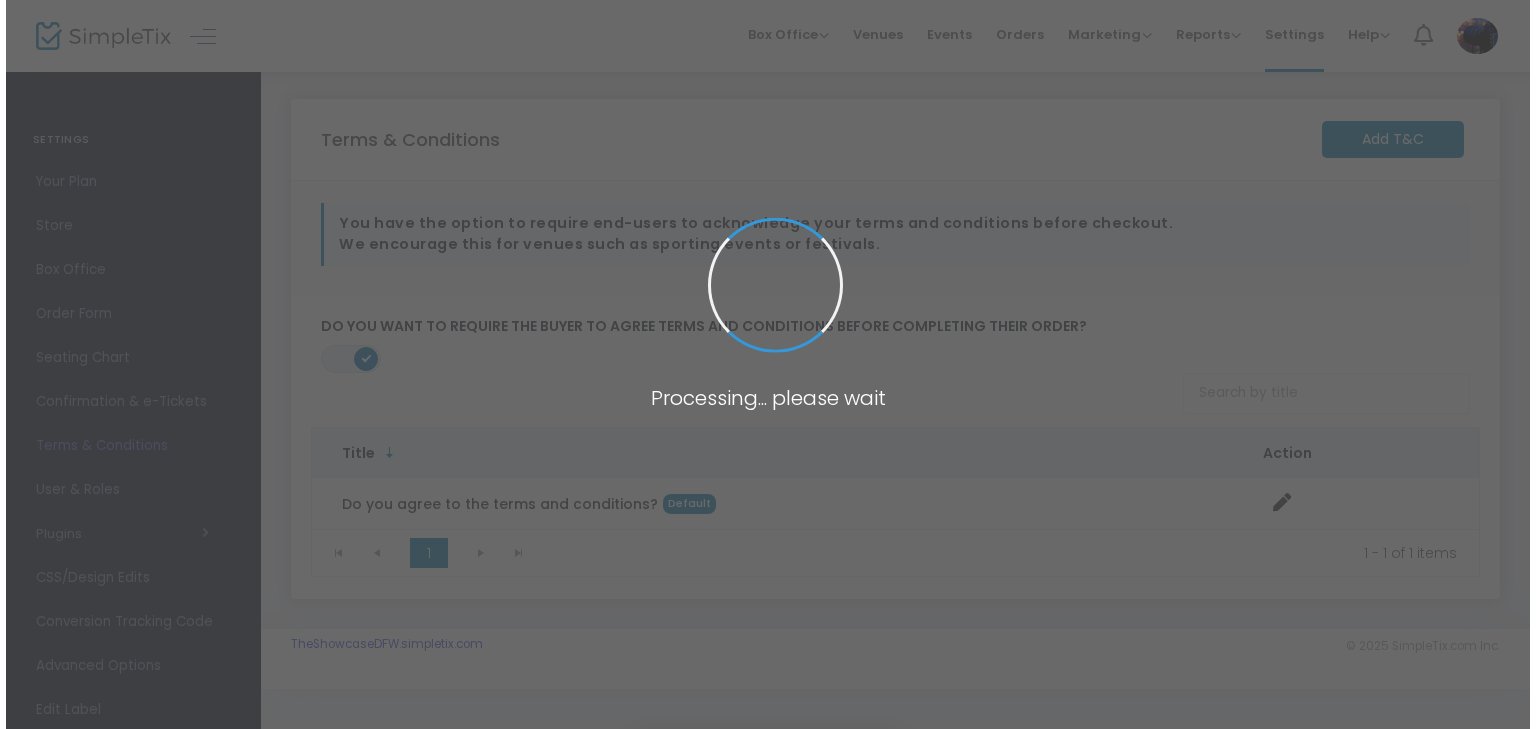 scroll, scrollTop: 0, scrollLeft: 0, axis: both 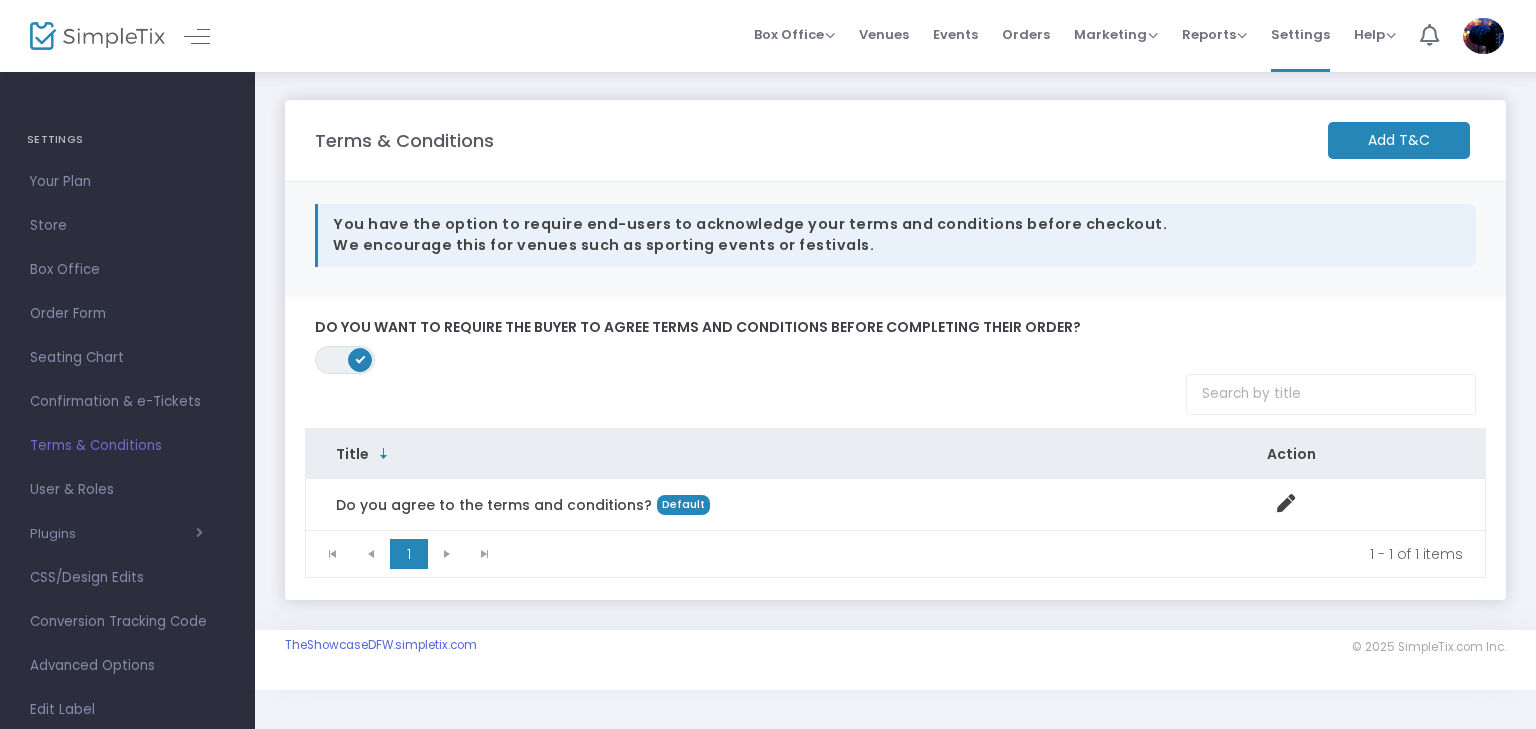 click on "Terms & Conditions" 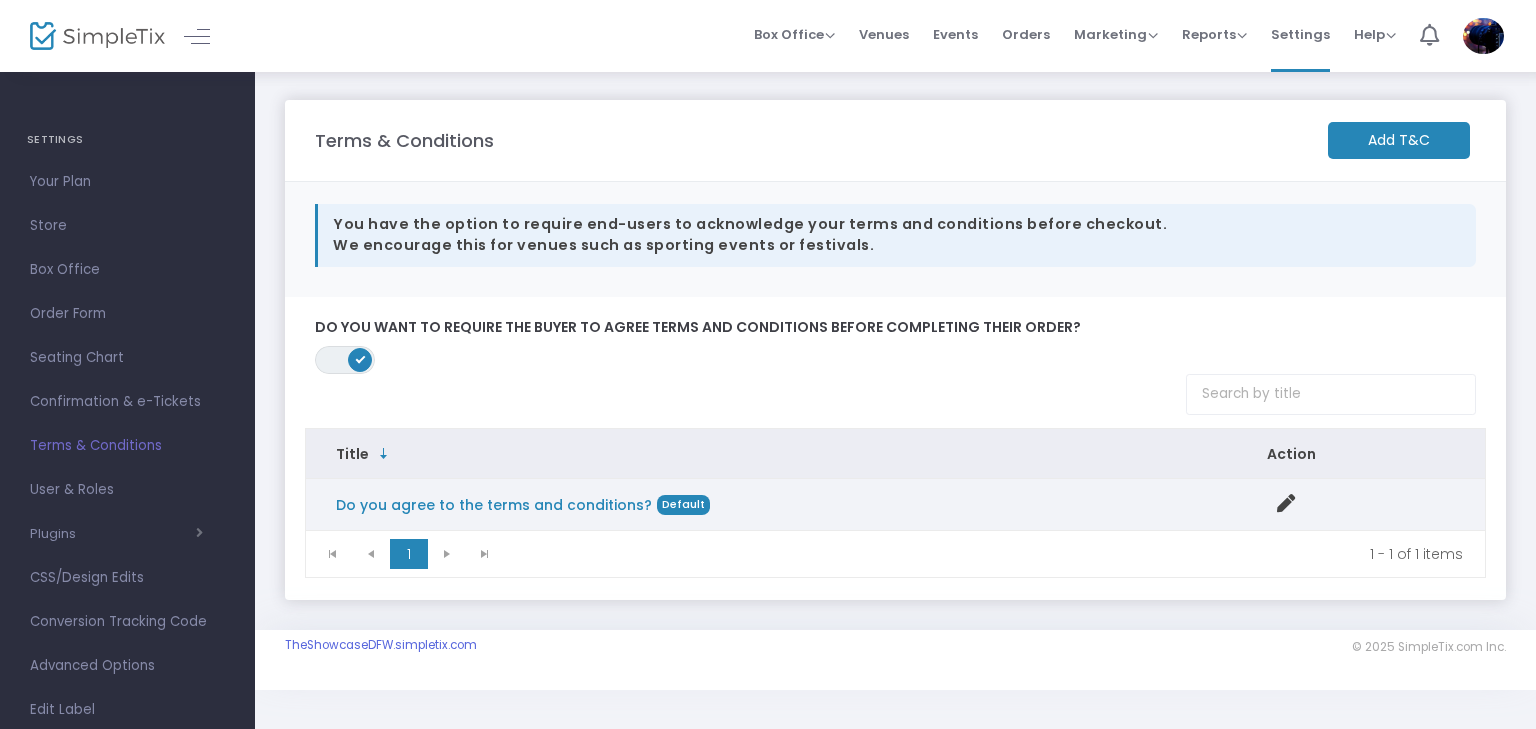 click on "Do you agree to the terms and conditions?" 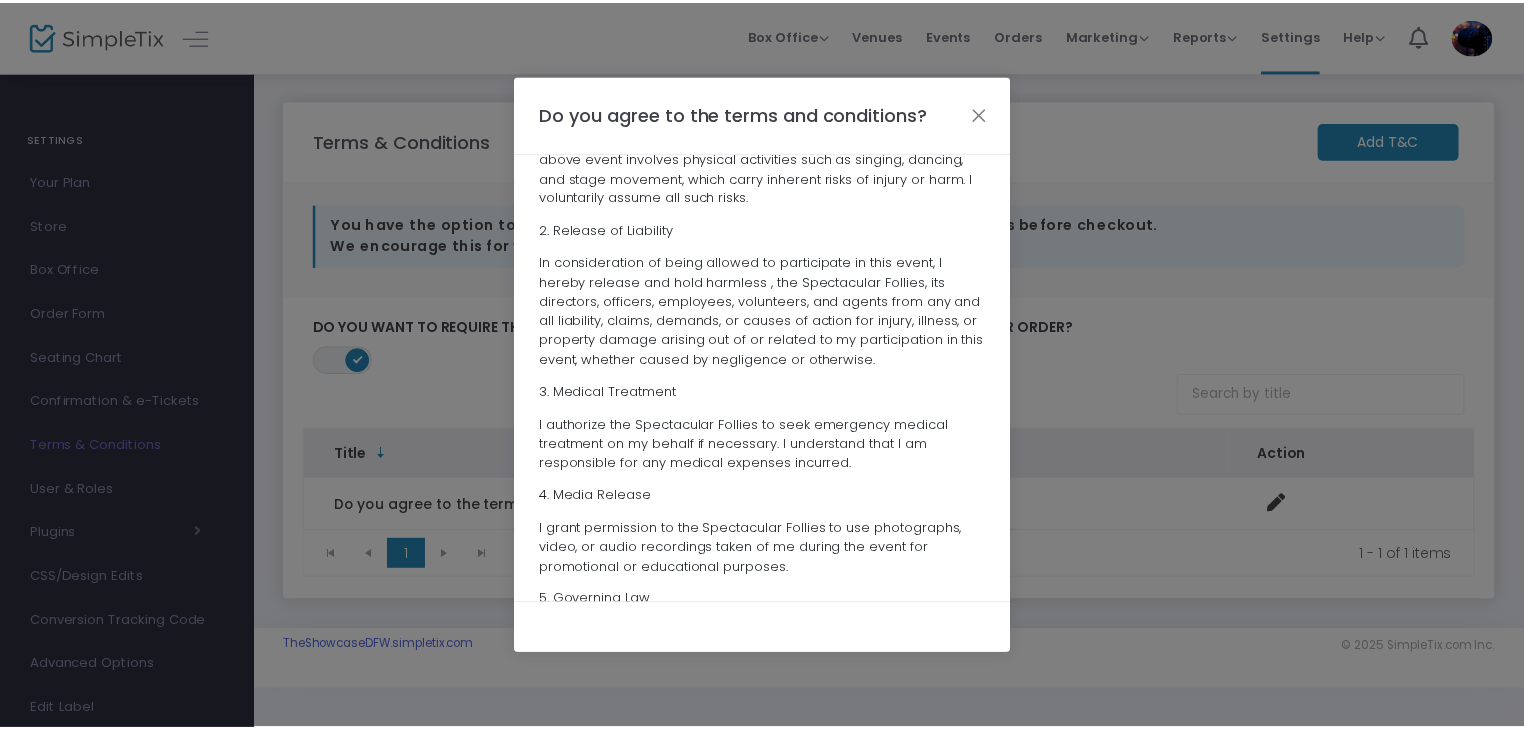 scroll, scrollTop: 0, scrollLeft: 0, axis: both 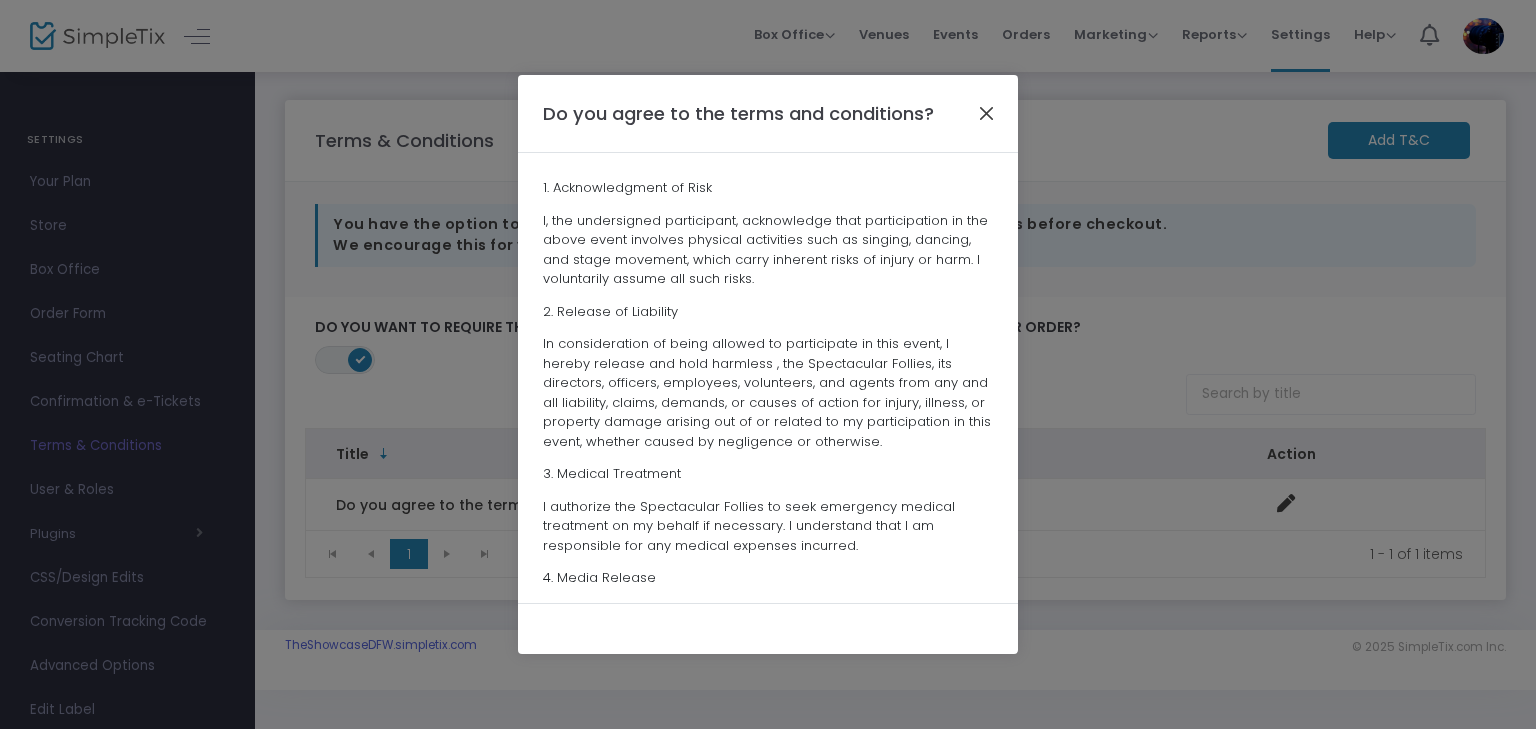 click 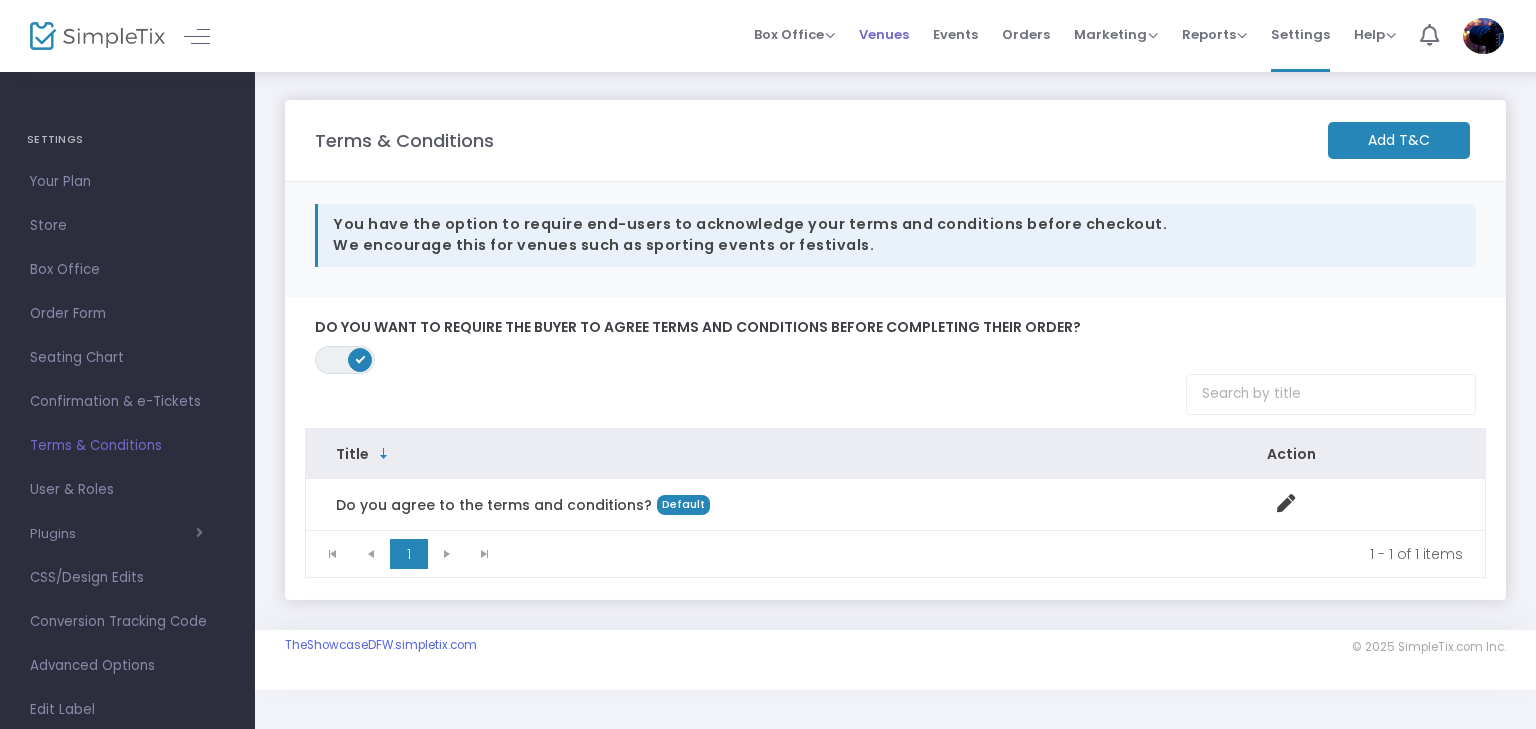 click on "Venues" at bounding box center [884, 34] 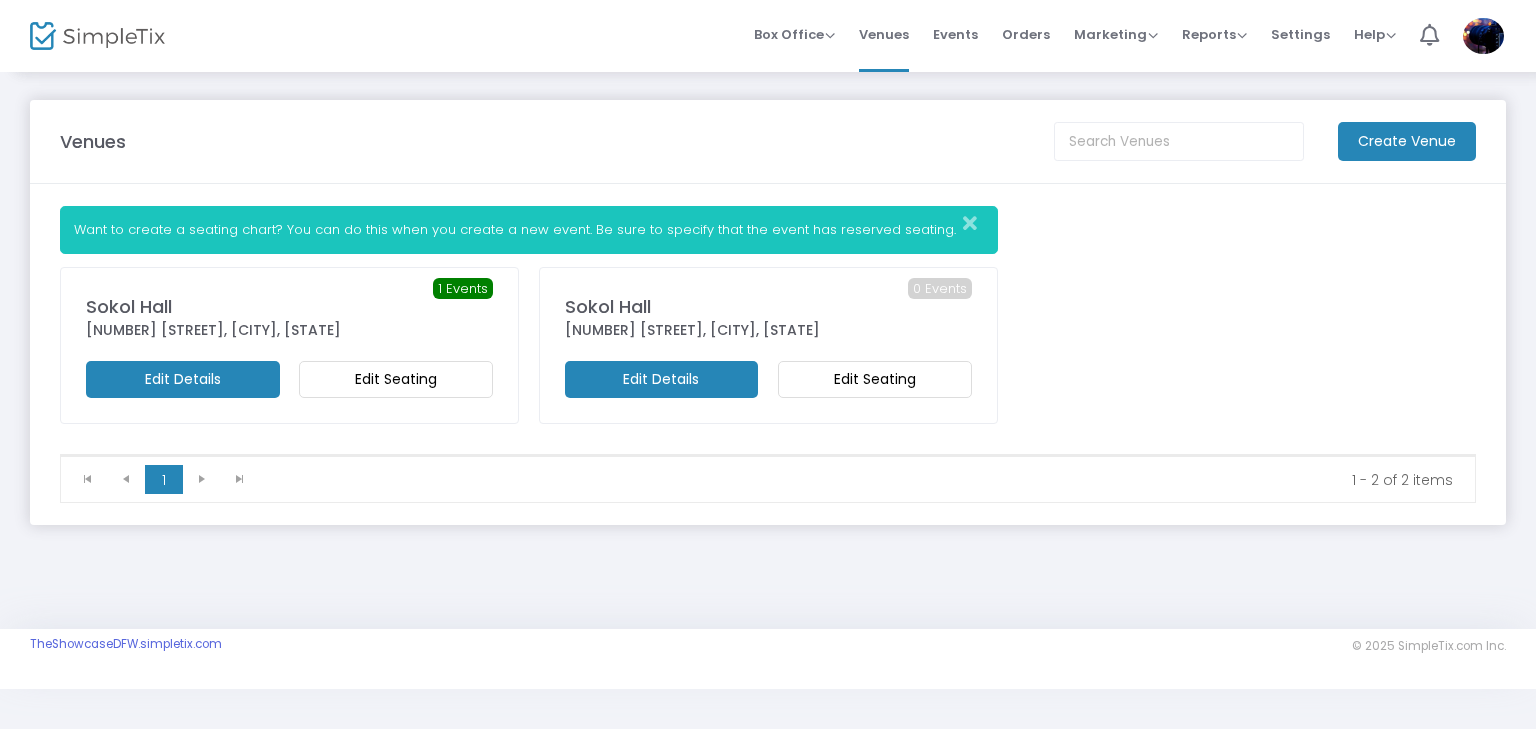 click on "Edit Details" 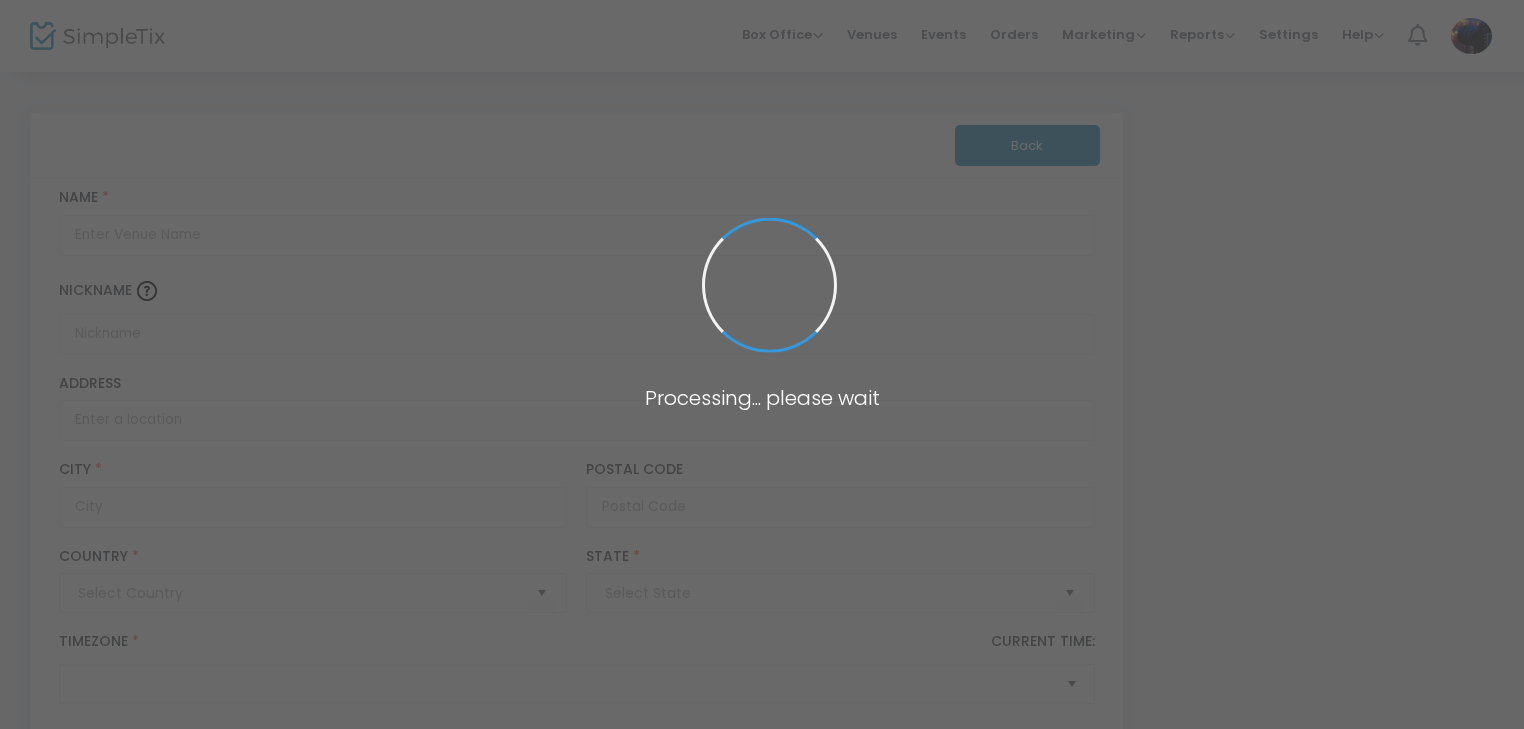 type on "Pakistan" 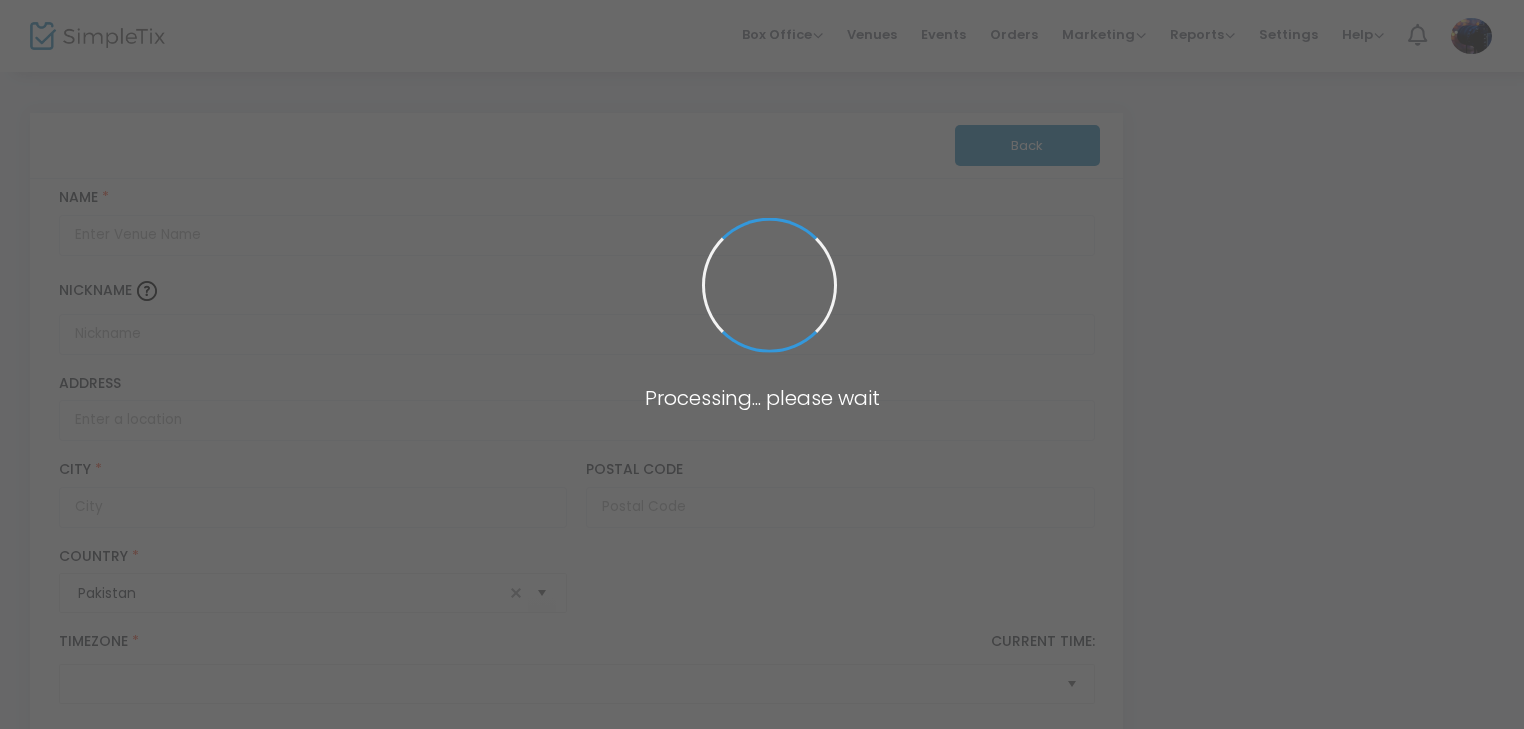 type on "Sokol Hall" 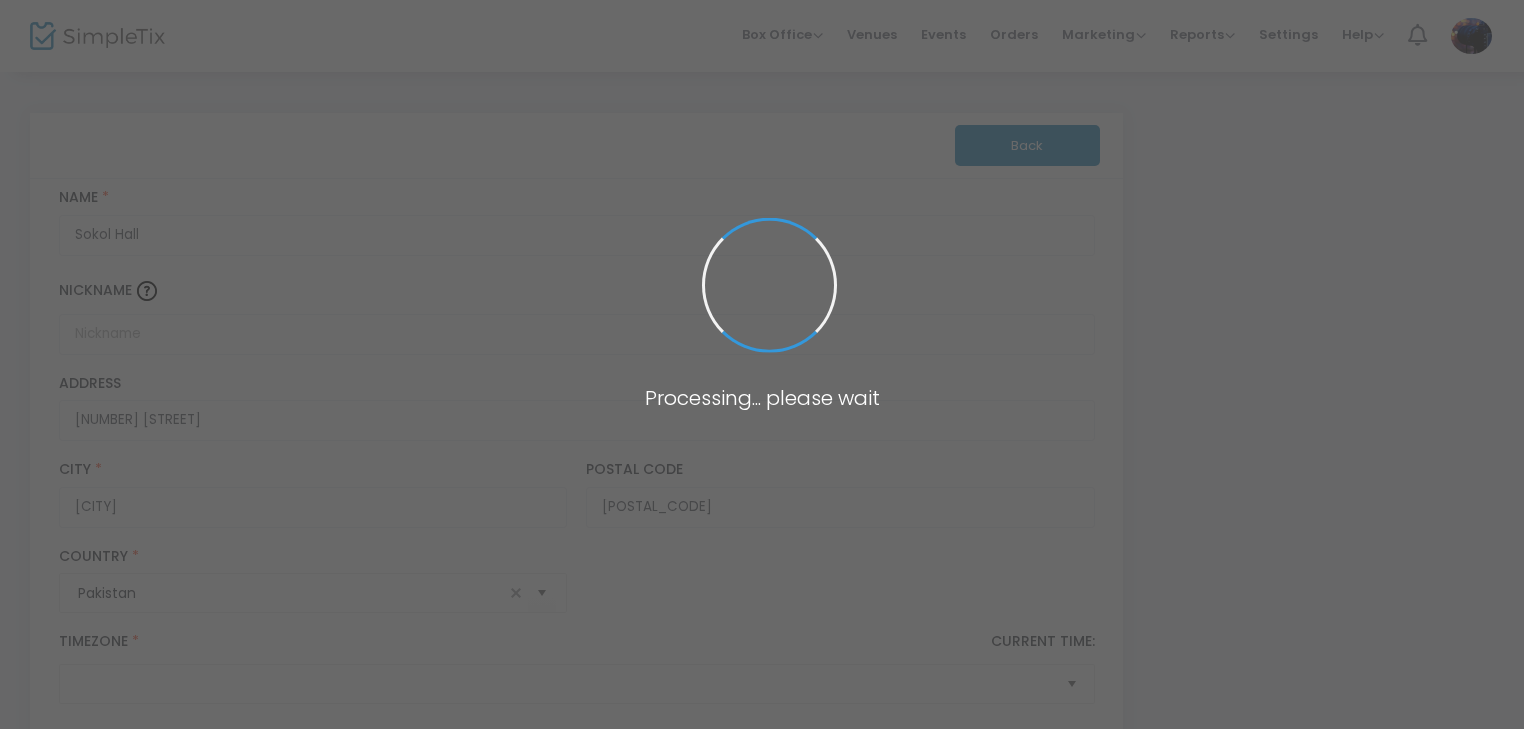 type on "United States" 